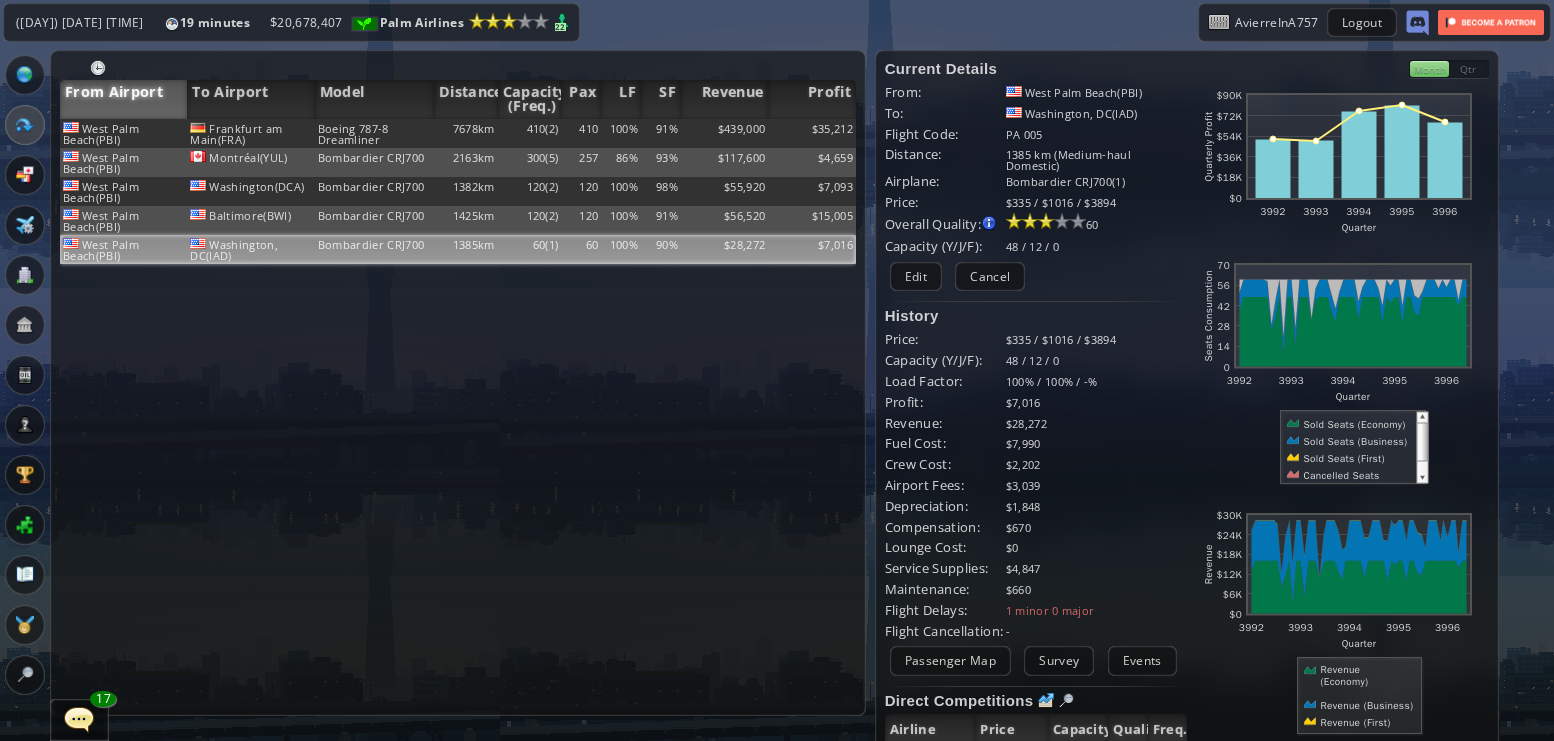 scroll, scrollTop: 0, scrollLeft: 0, axis: both 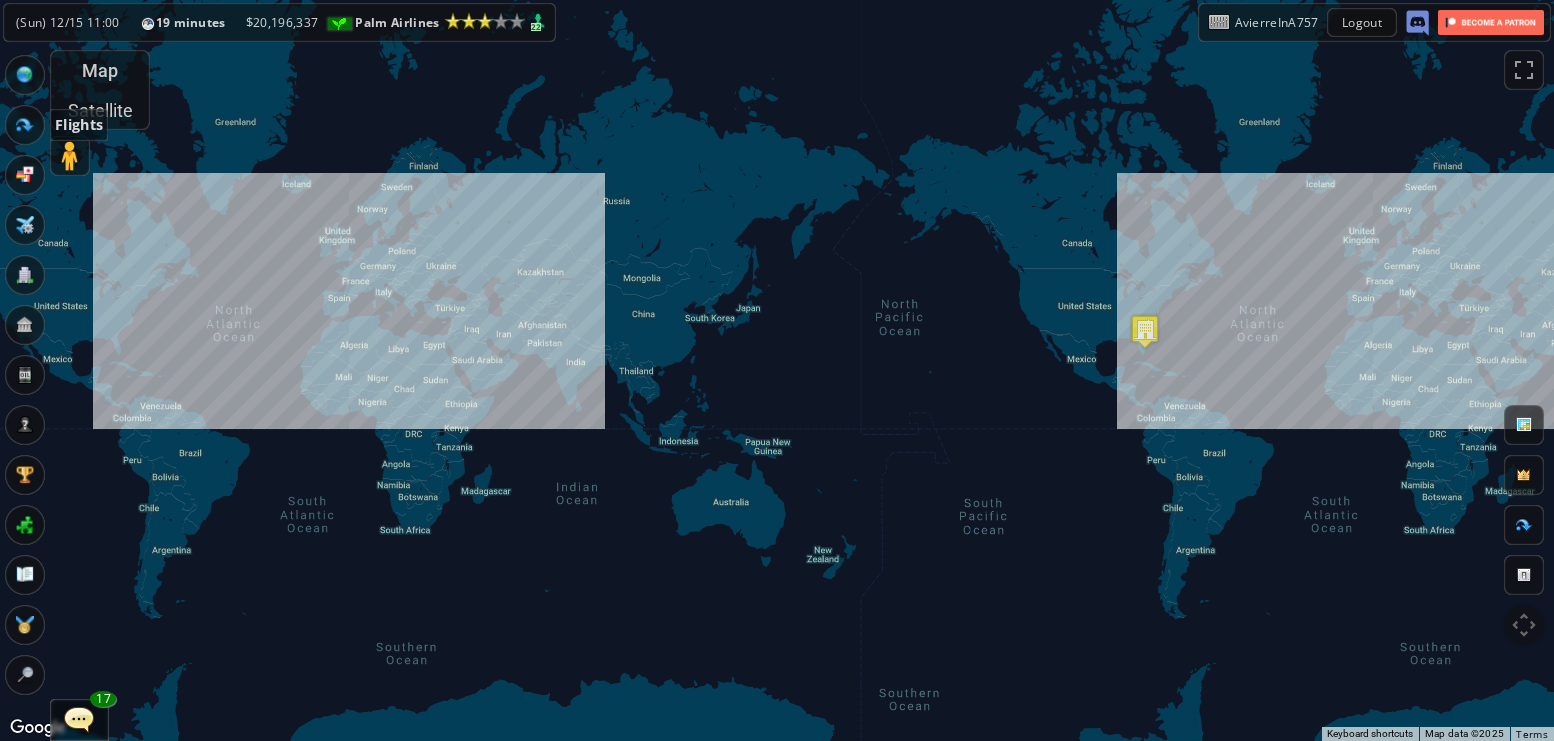 click at bounding box center (25, 125) 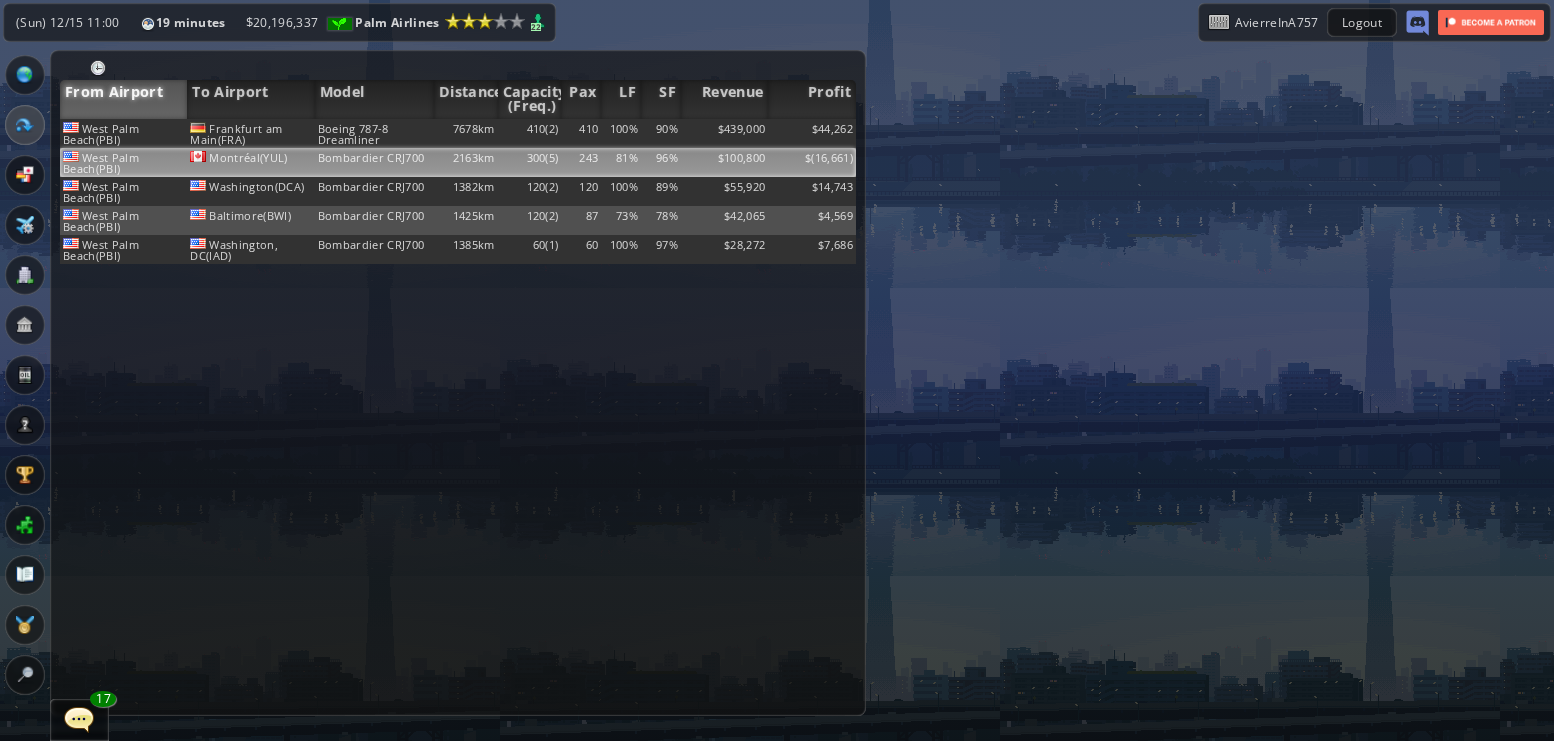 click on "Bombardier CRJ700" at bounding box center (374, 133) 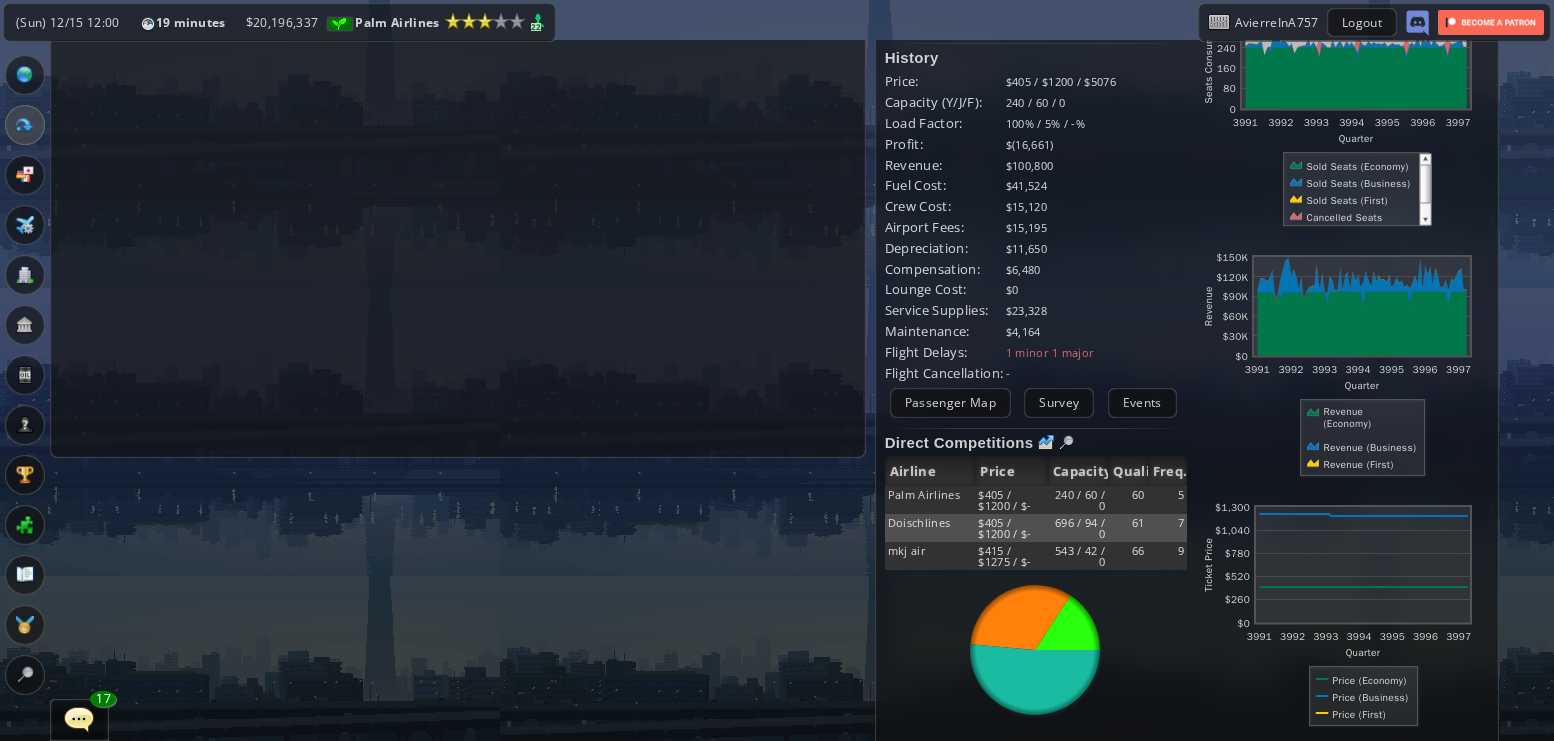 scroll, scrollTop: 287, scrollLeft: 0, axis: vertical 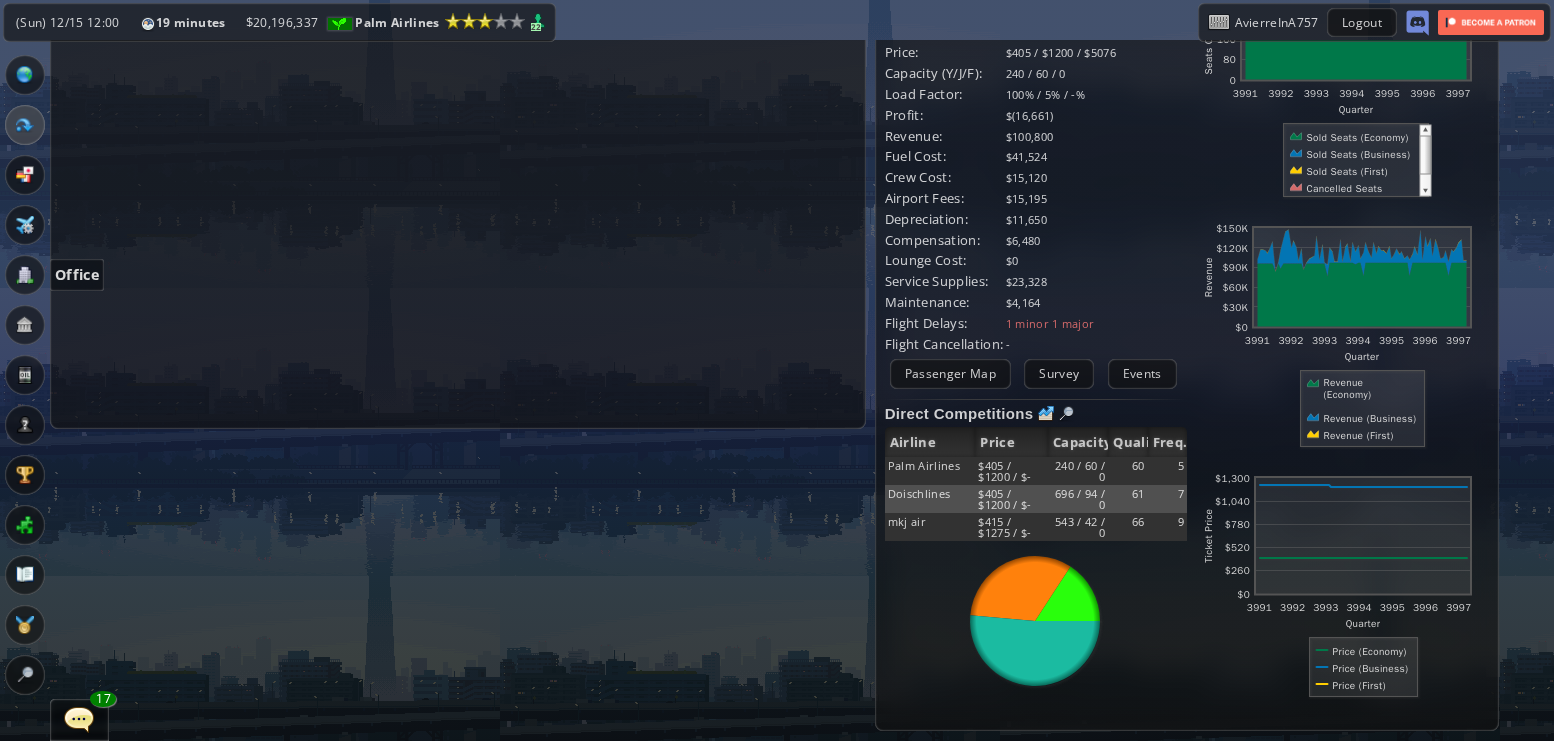 click at bounding box center (25, 275) 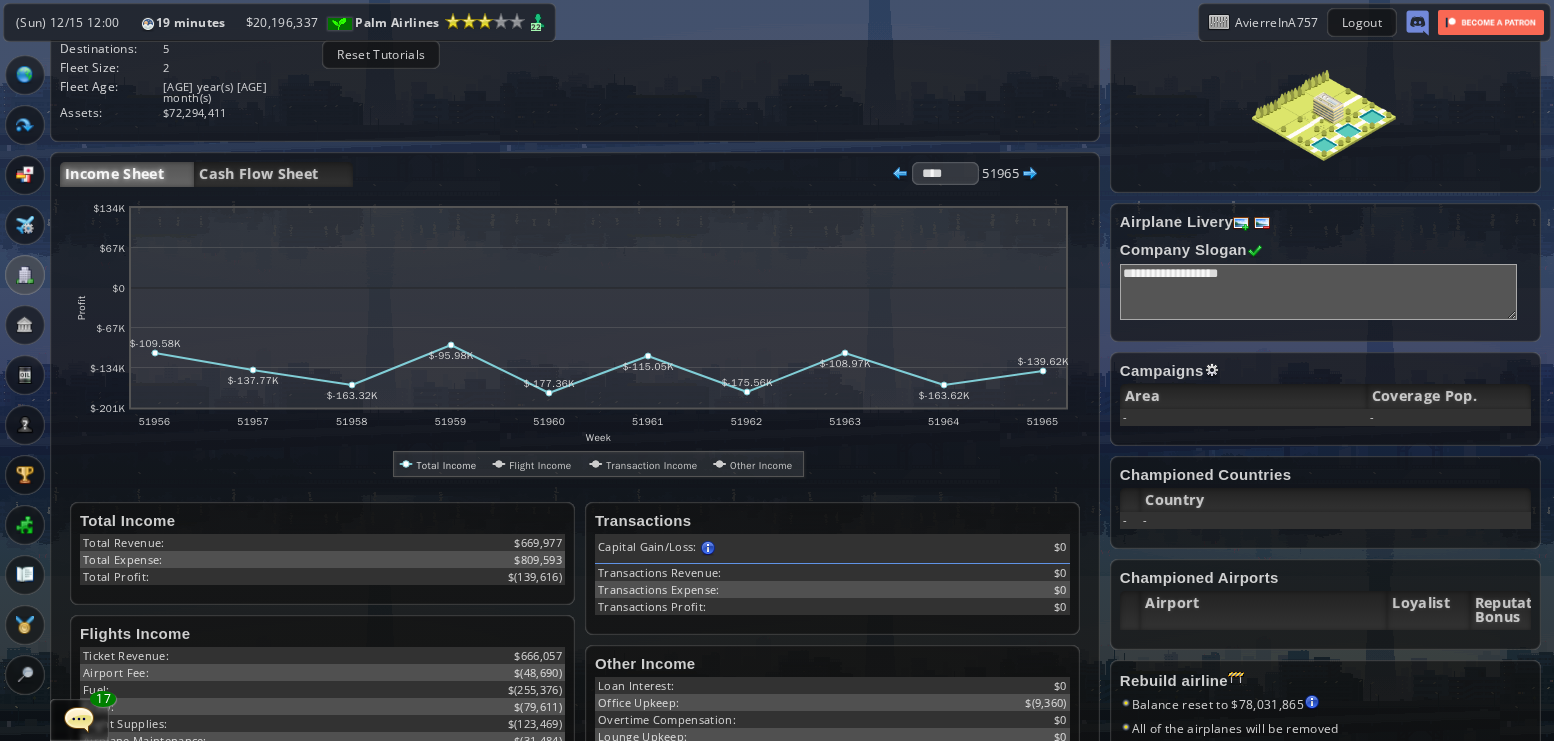 scroll, scrollTop: 150, scrollLeft: 0, axis: vertical 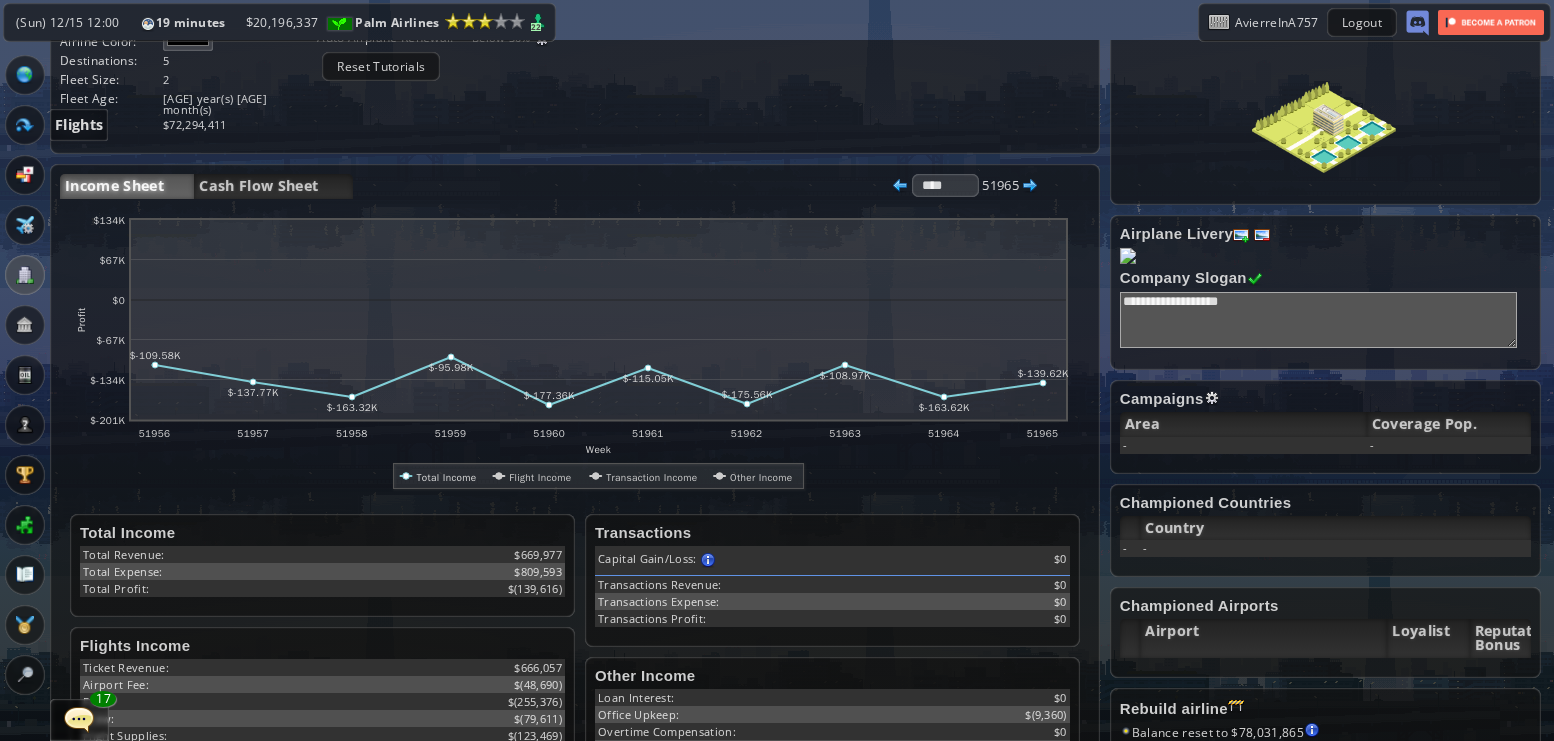 click at bounding box center (25, 125) 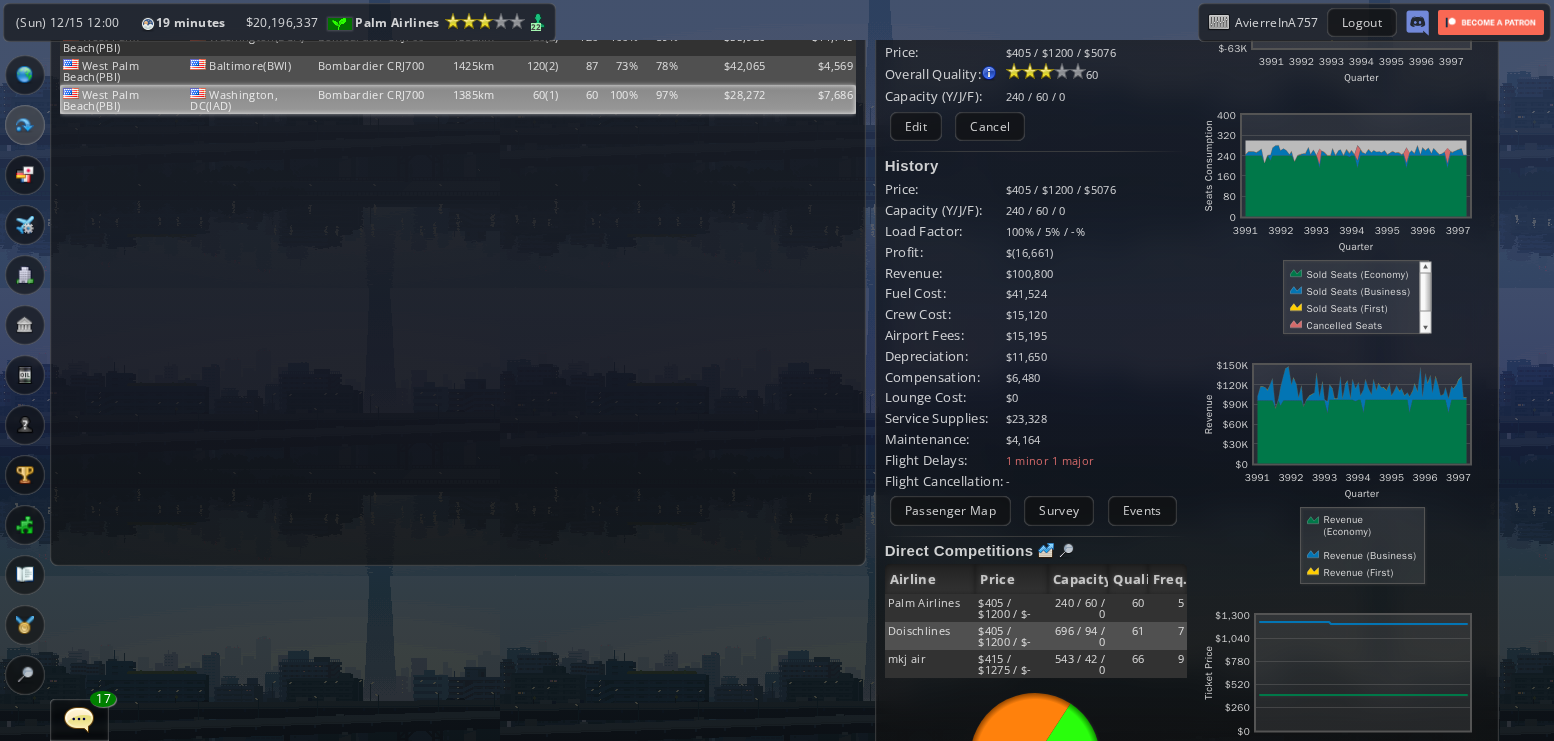 scroll, scrollTop: 0, scrollLeft: 0, axis: both 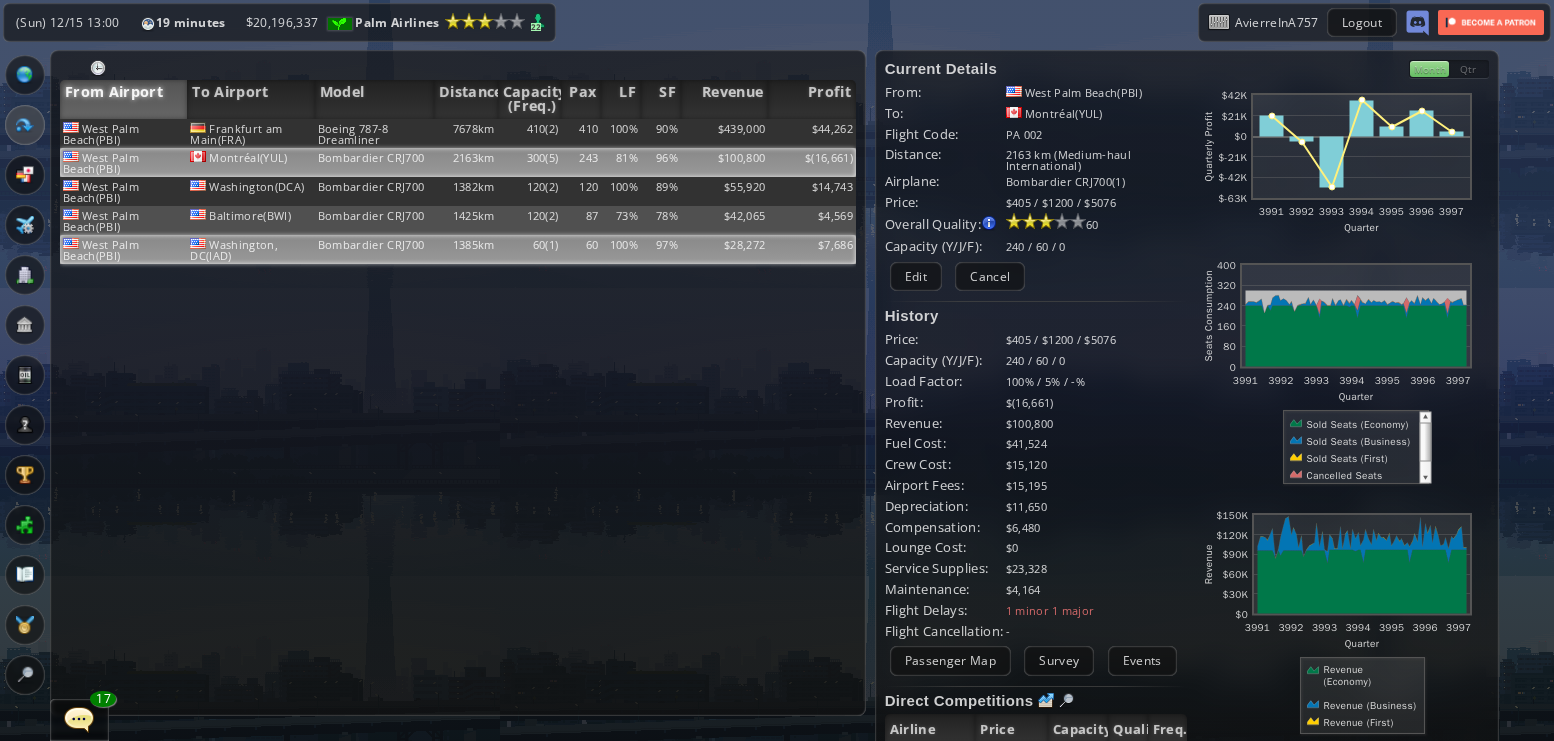 click on "60(1)" at bounding box center (530, 133) 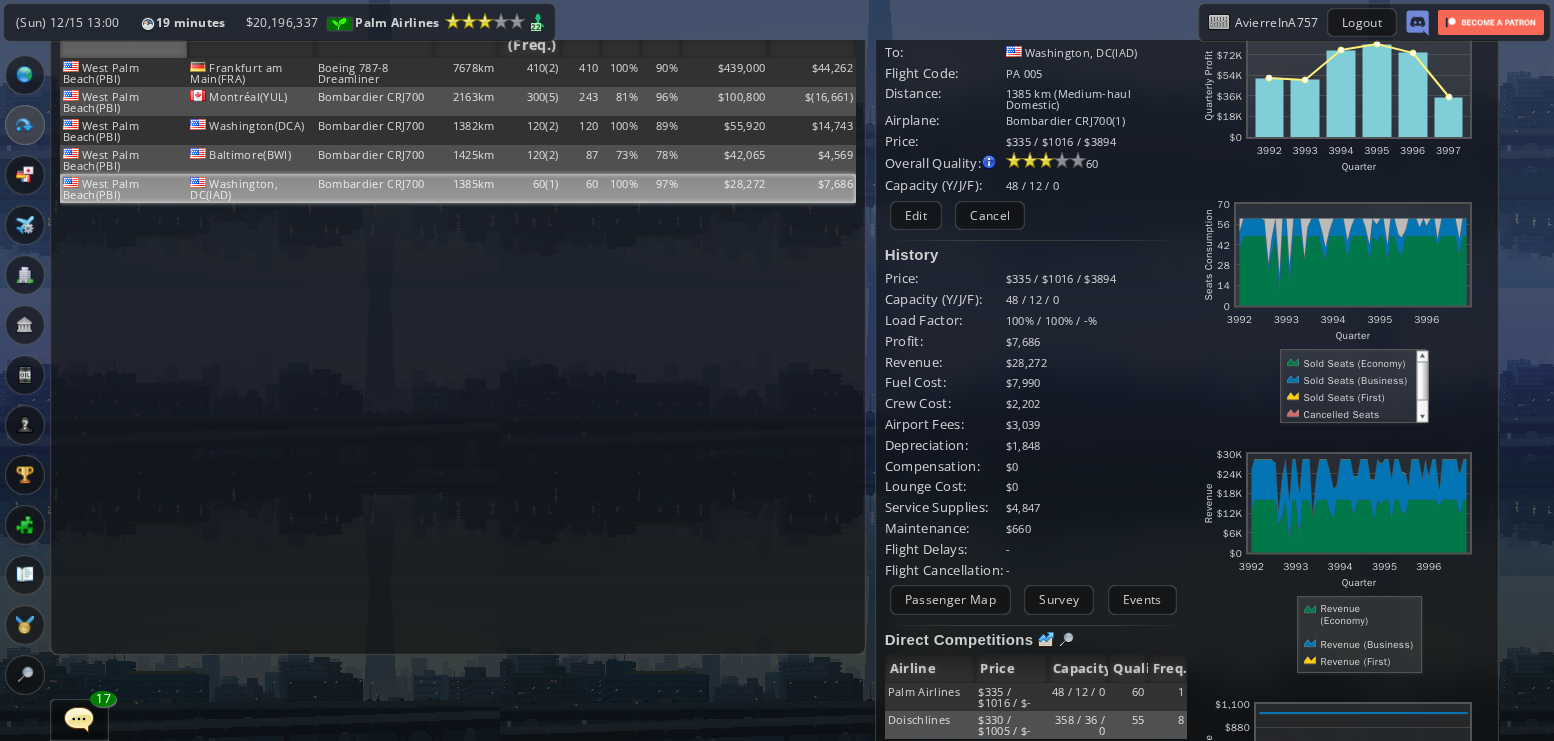 scroll, scrollTop: 78, scrollLeft: 0, axis: vertical 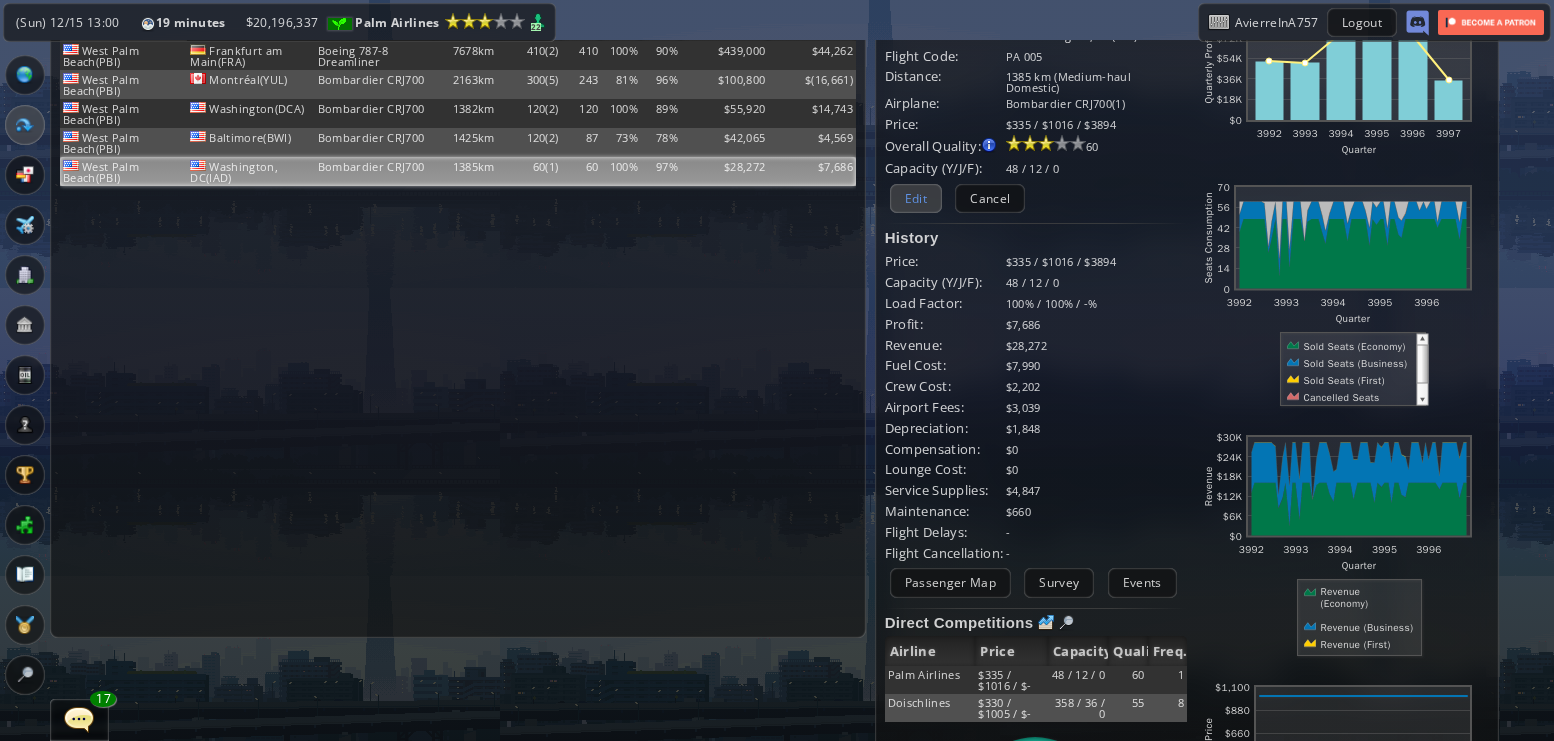 click on "Edit" at bounding box center [916, 198] 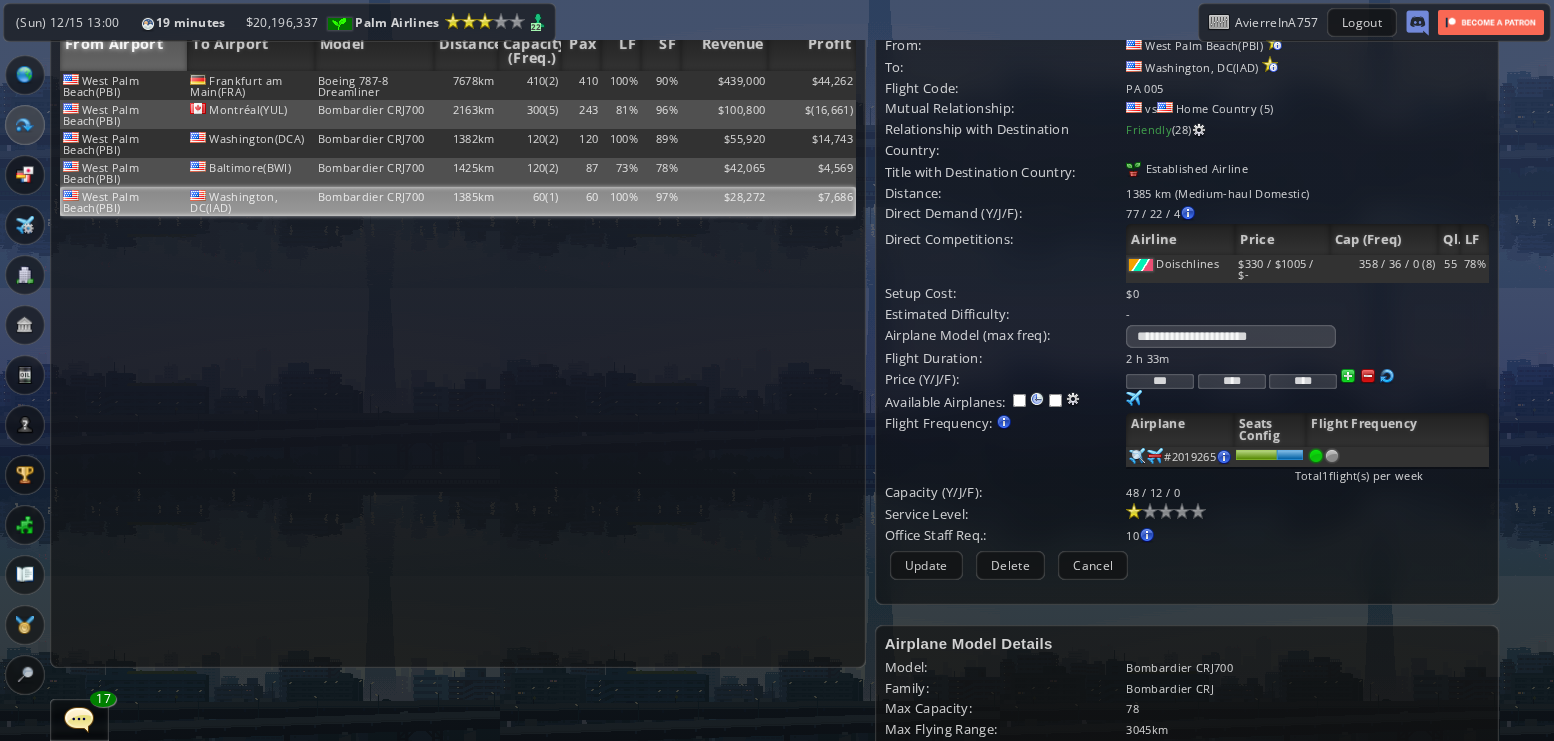 scroll, scrollTop: 49, scrollLeft: 0, axis: vertical 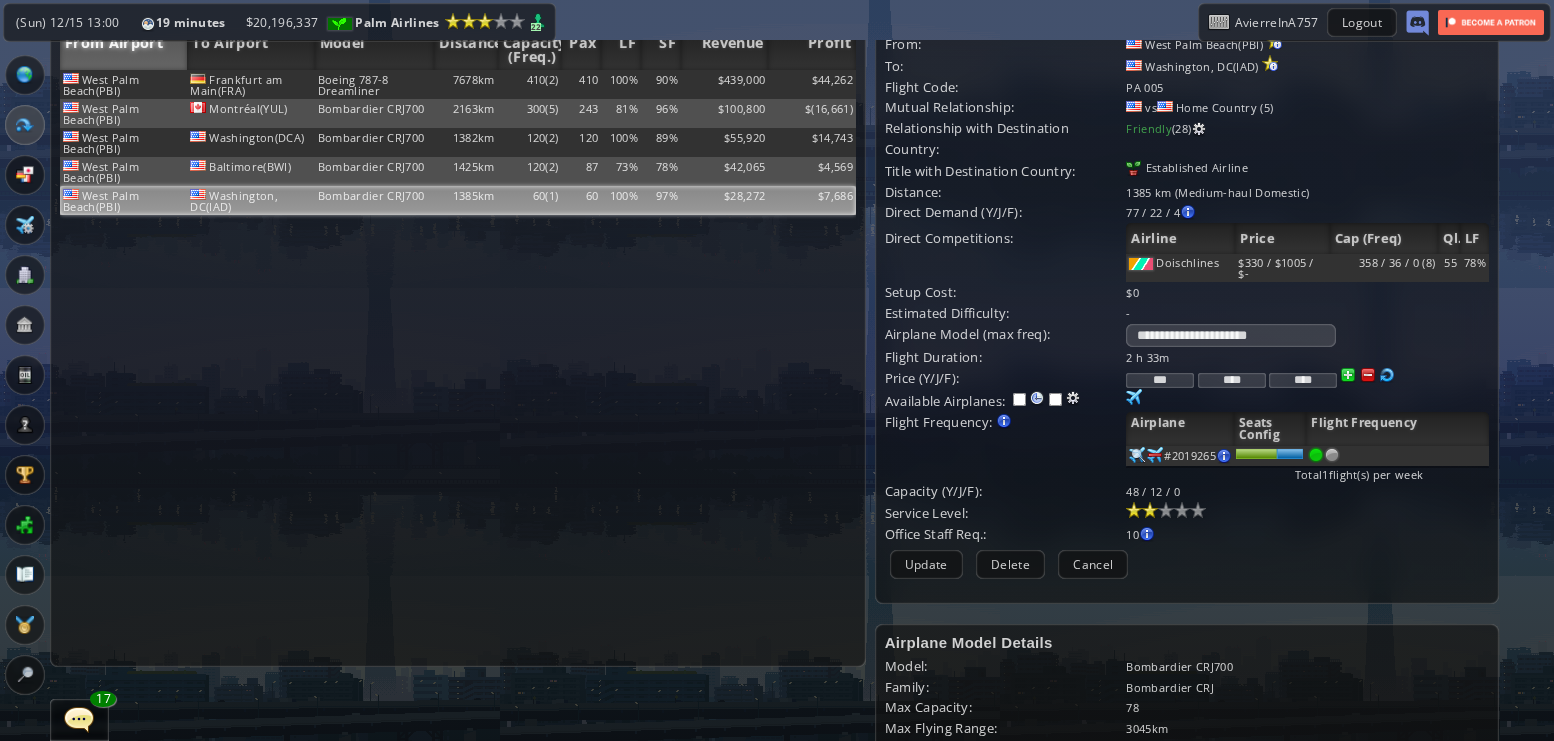 click at bounding box center (1150, 510) 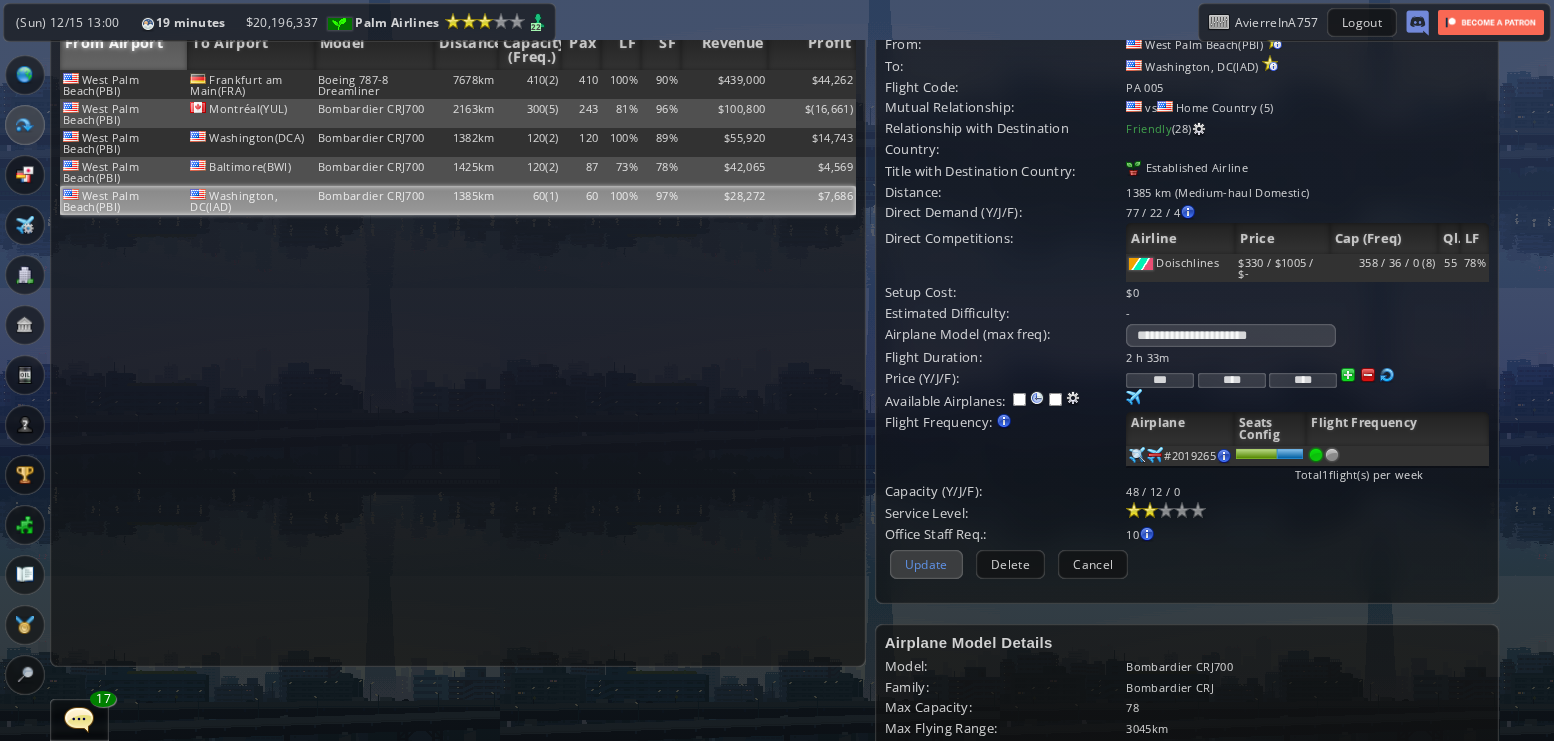 click on "Update" at bounding box center (926, 564) 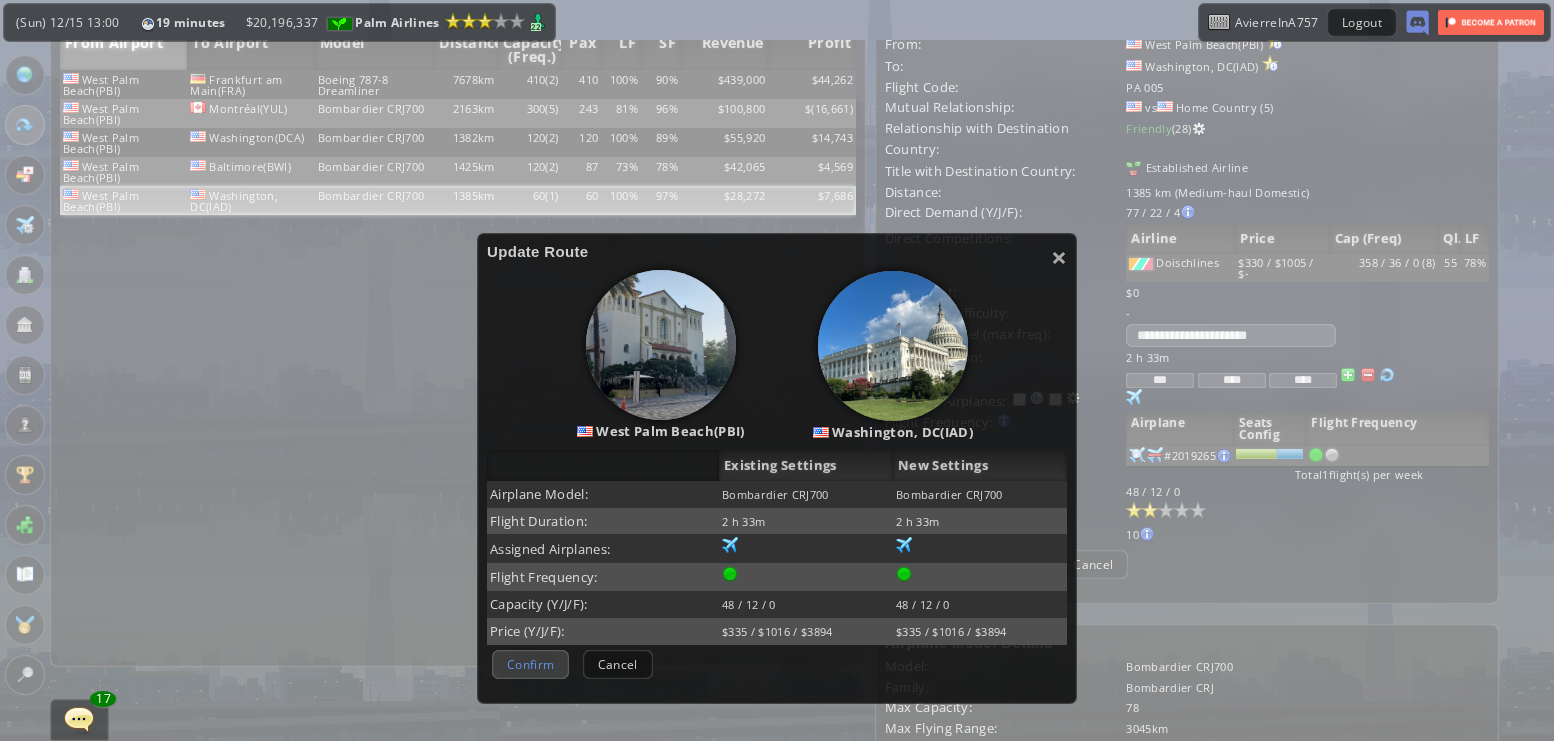 click on "Confirm" at bounding box center [530, 664] 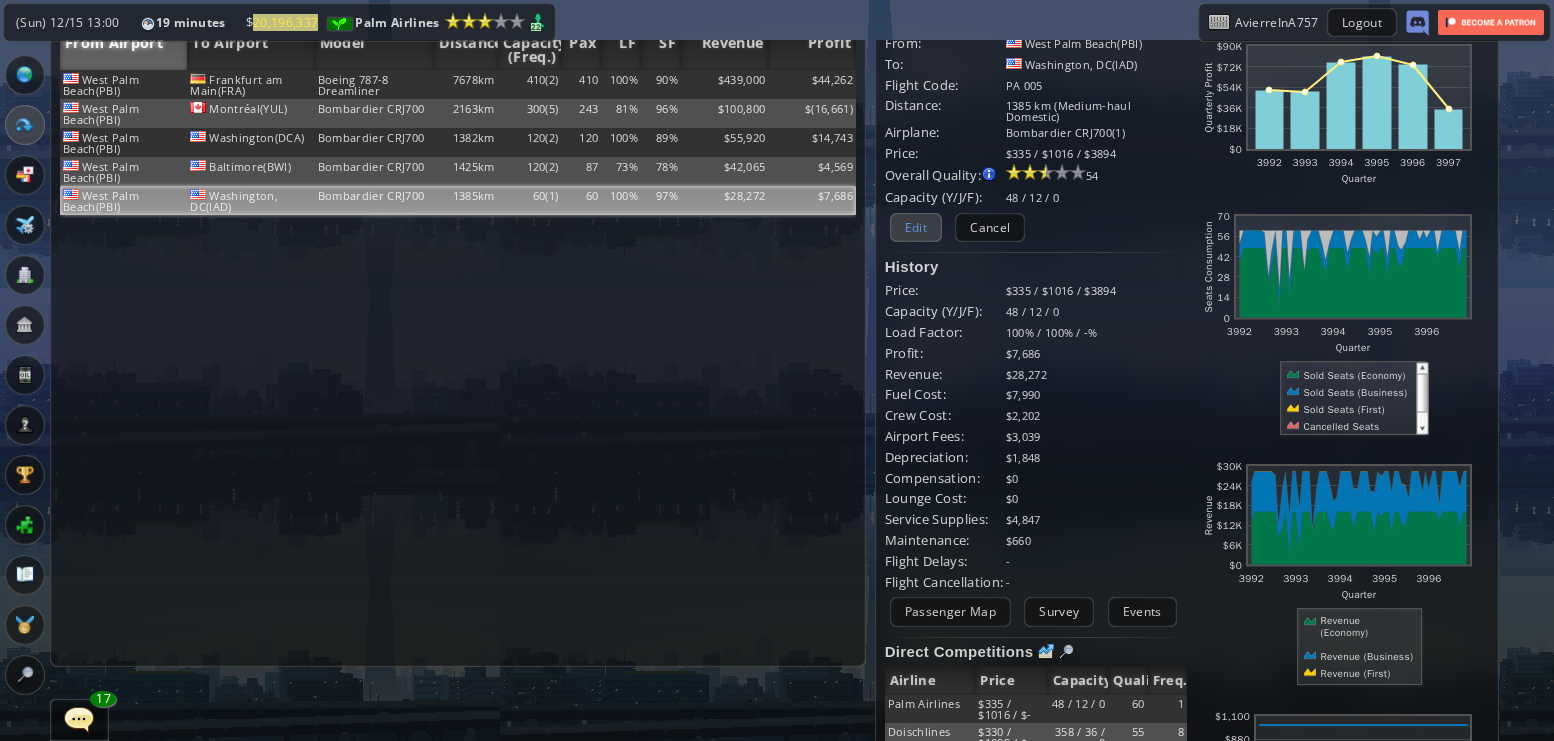 click on "Edit" at bounding box center (916, 227) 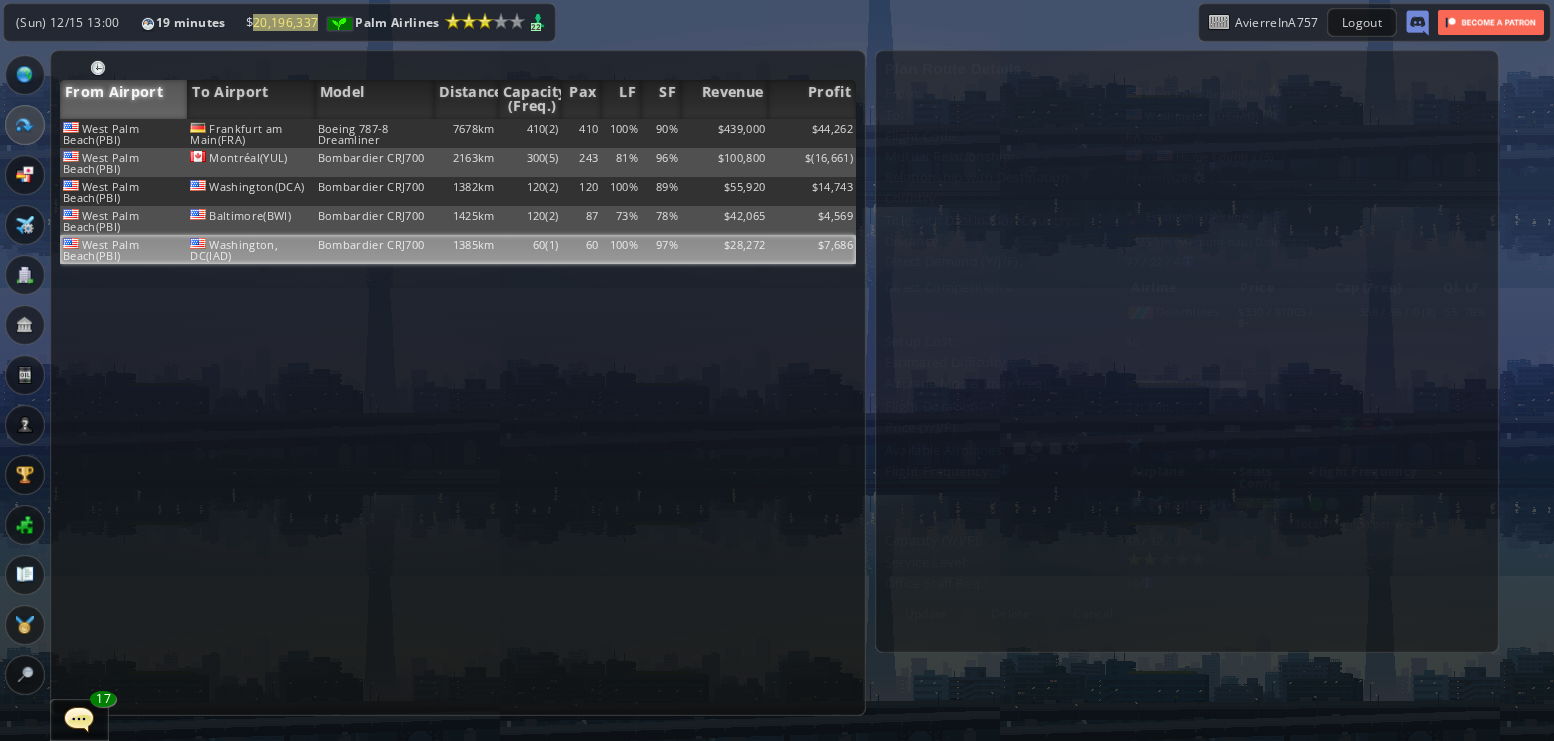 scroll, scrollTop: 0, scrollLeft: 0, axis: both 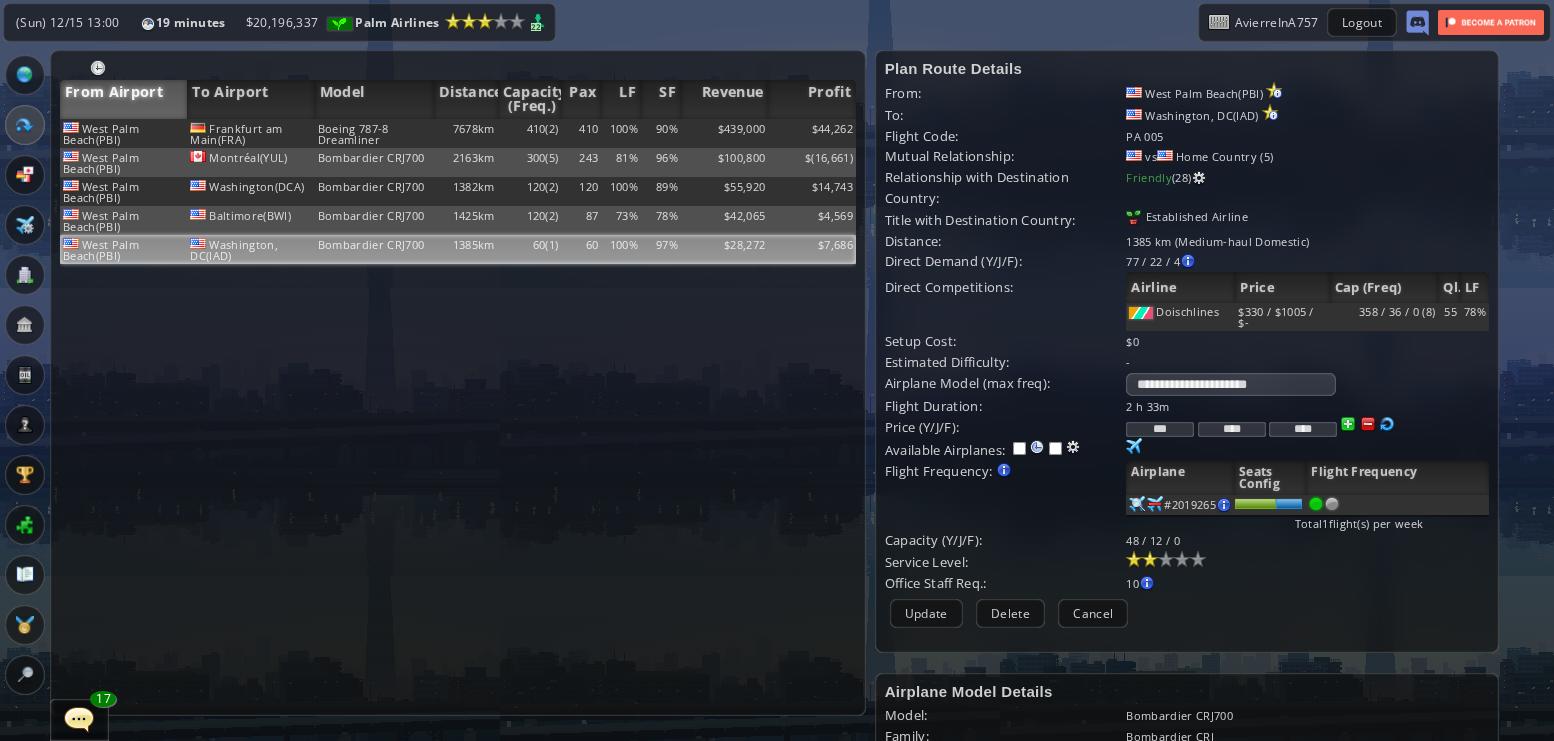 click at bounding box center [1307, 559] 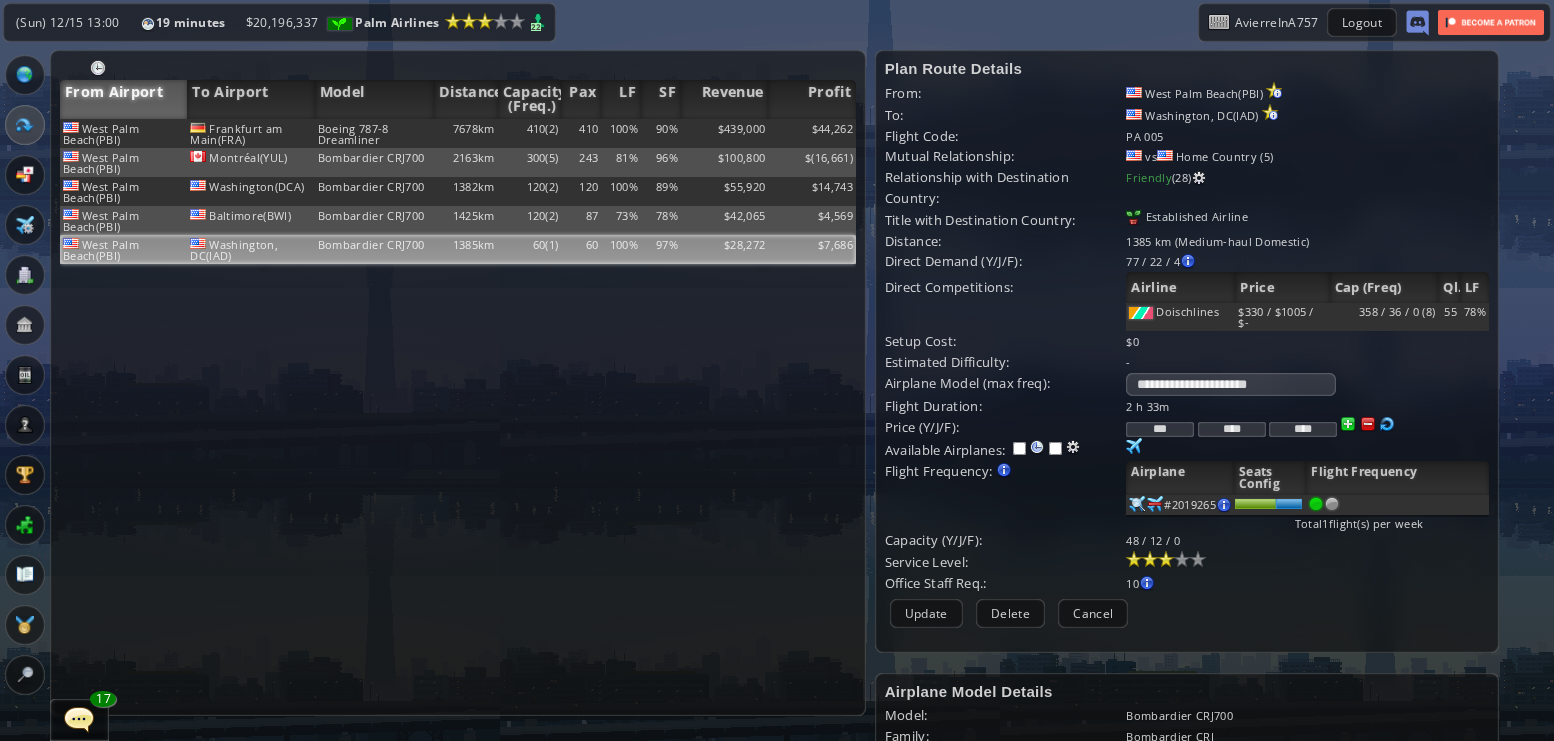 click at bounding box center (1166, 559) 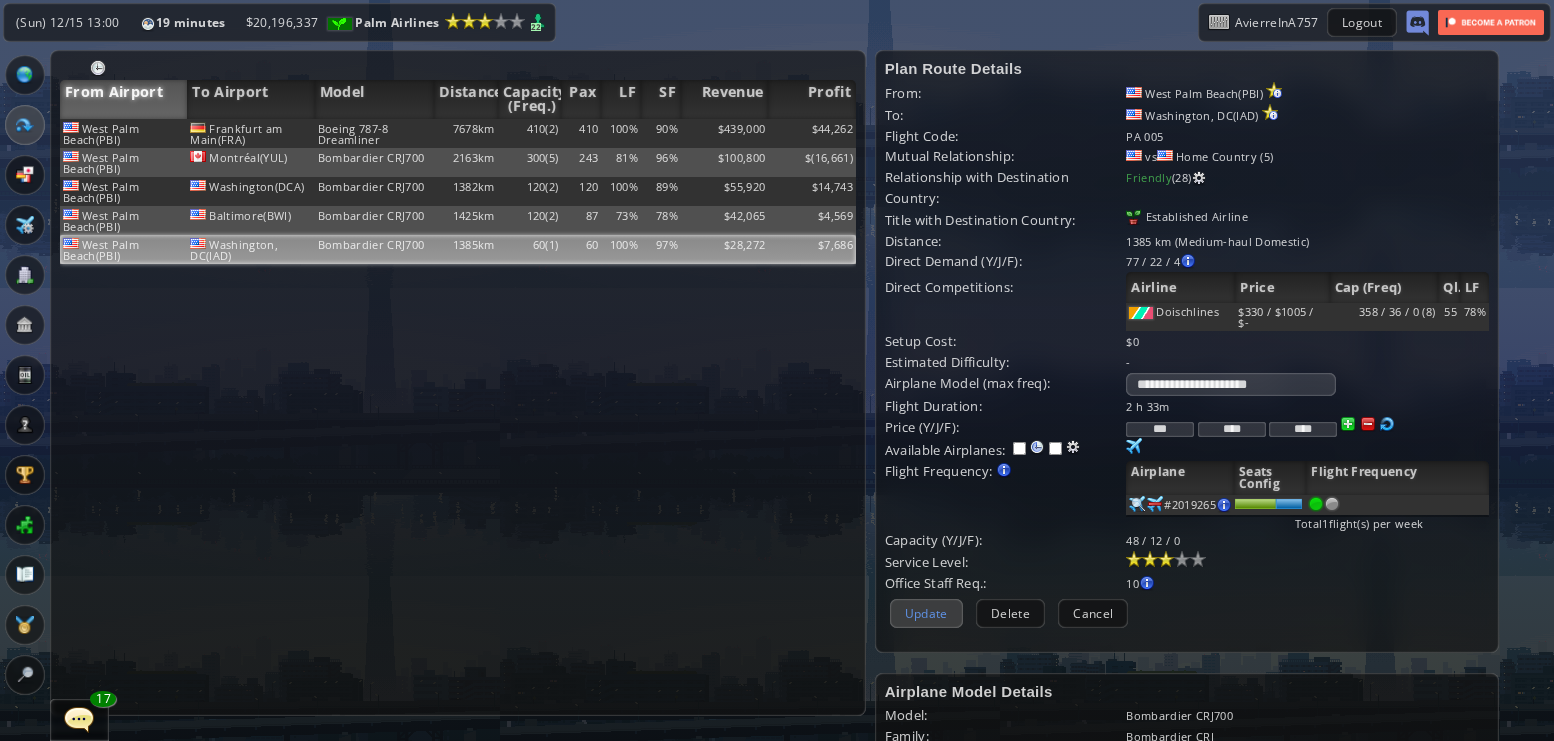click on "Update" at bounding box center [926, 613] 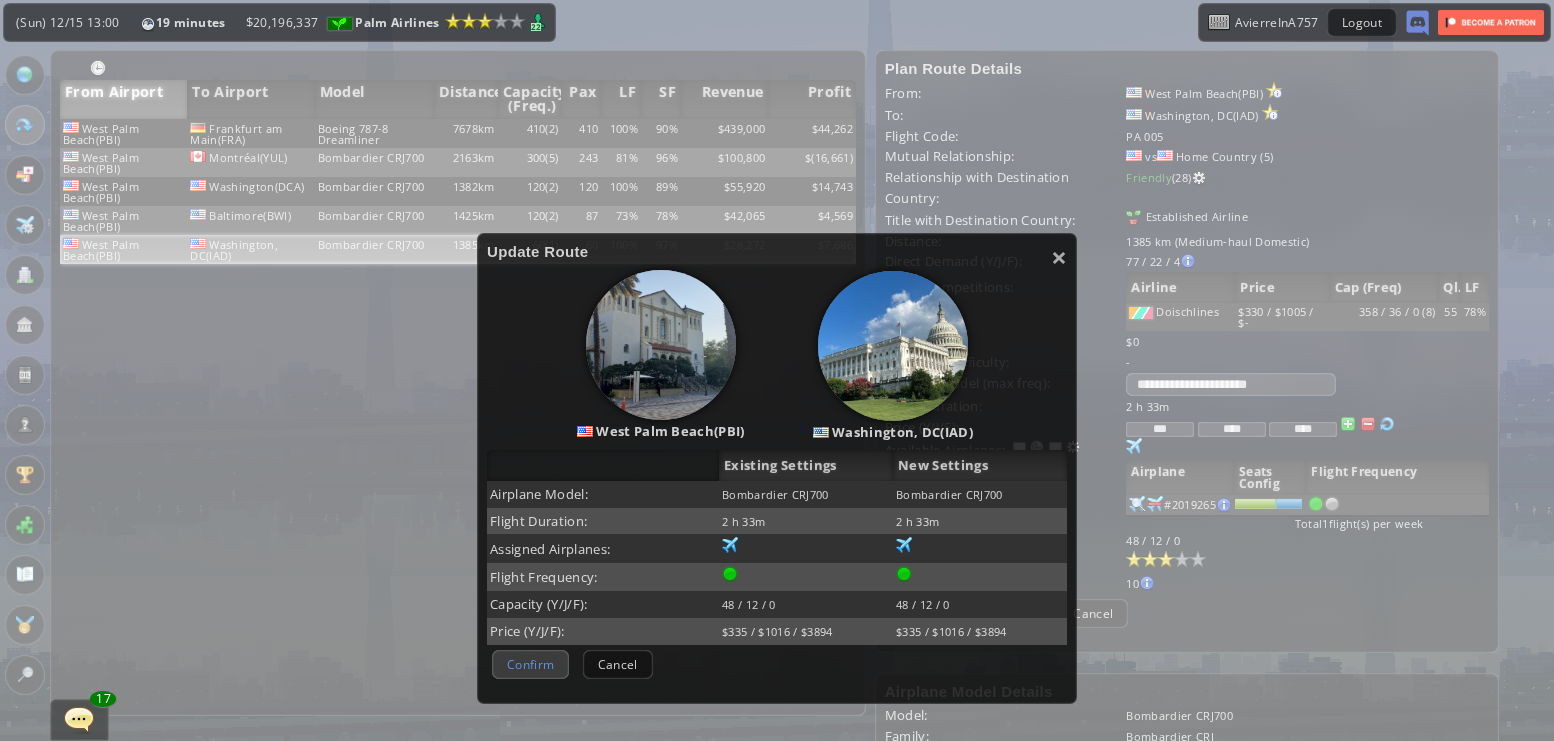 click on "Confirm" at bounding box center [530, 664] 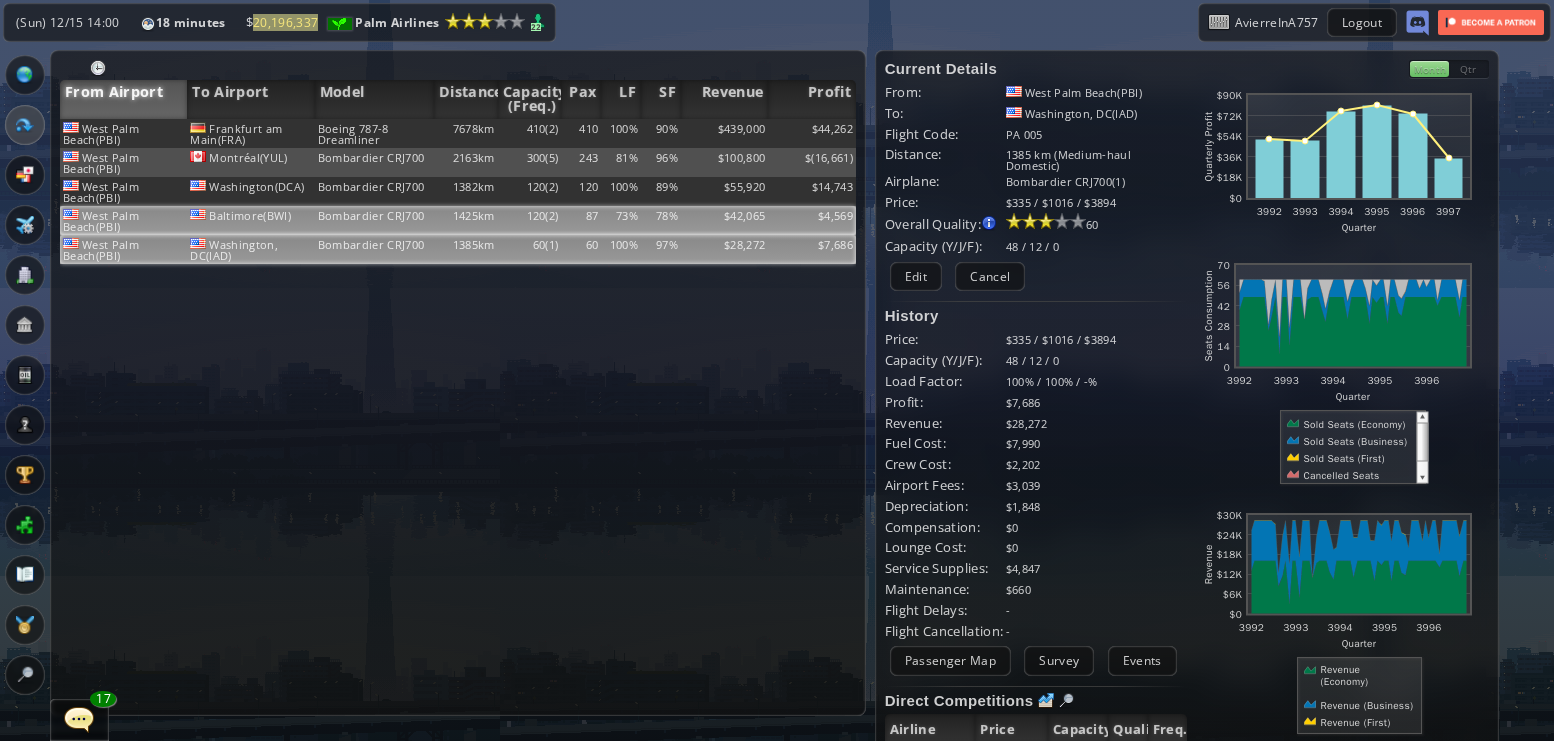 click on "$42,065" at bounding box center (725, 133) 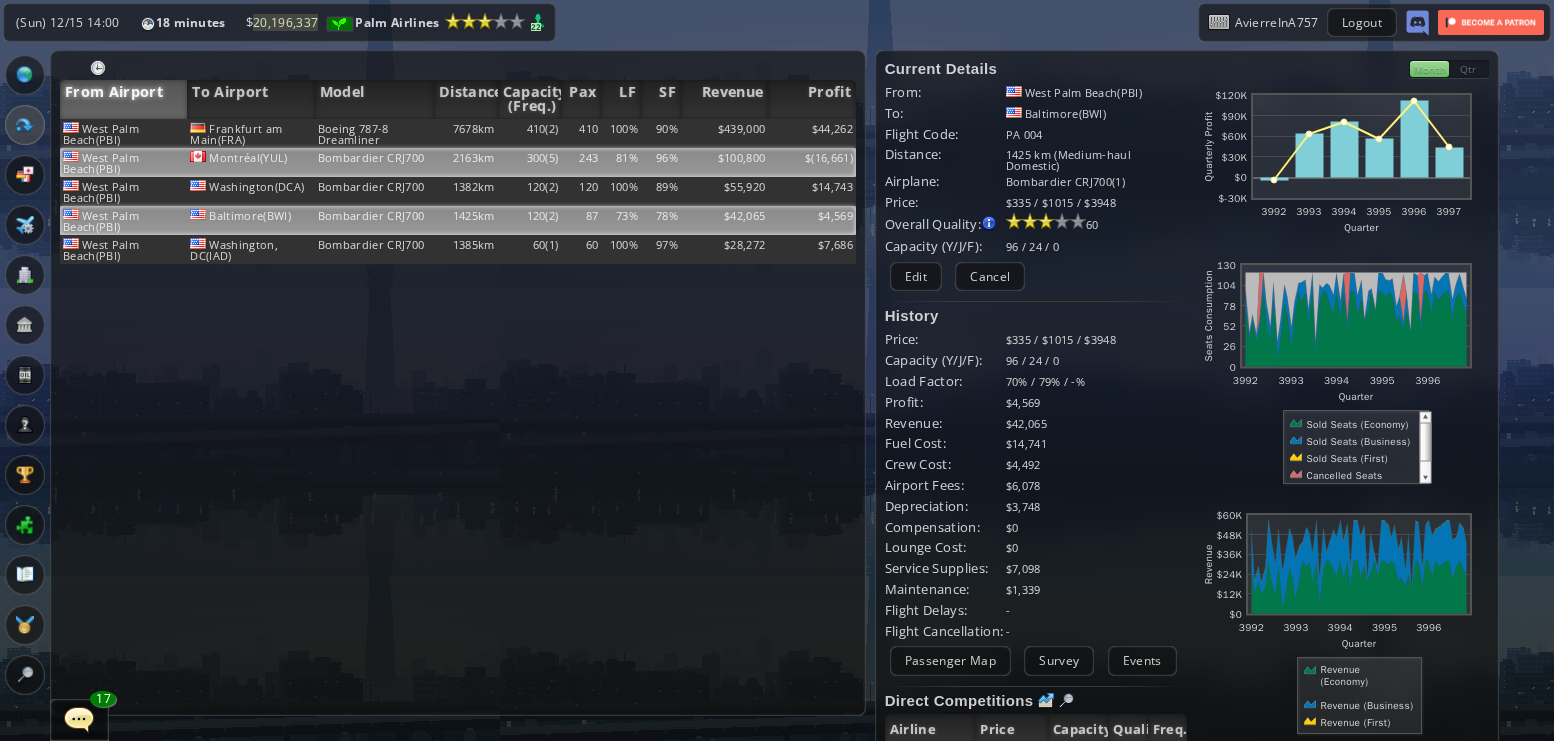 click on "96%" at bounding box center (661, 133) 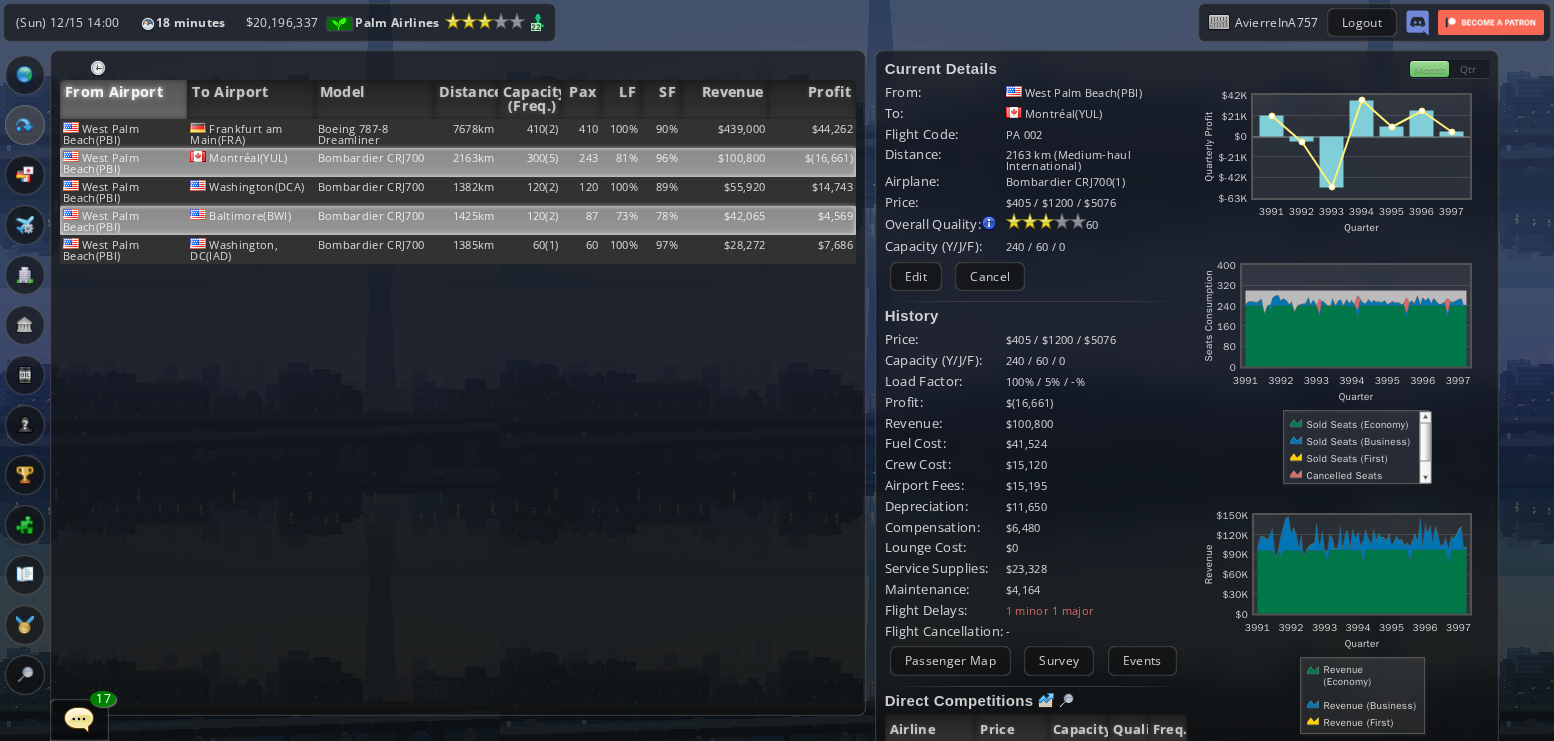 click on "87" at bounding box center (581, 133) 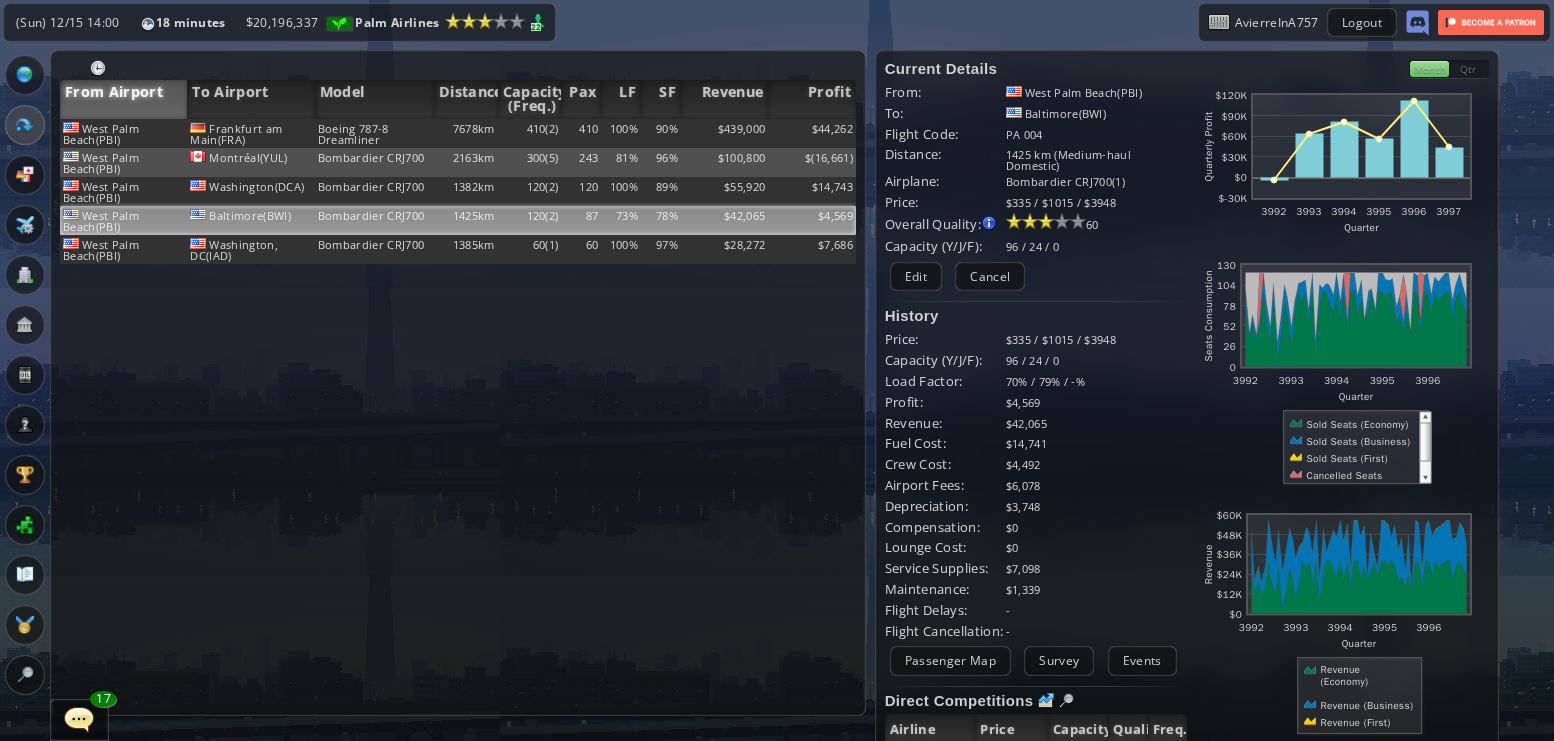click on "87" at bounding box center (581, 220) 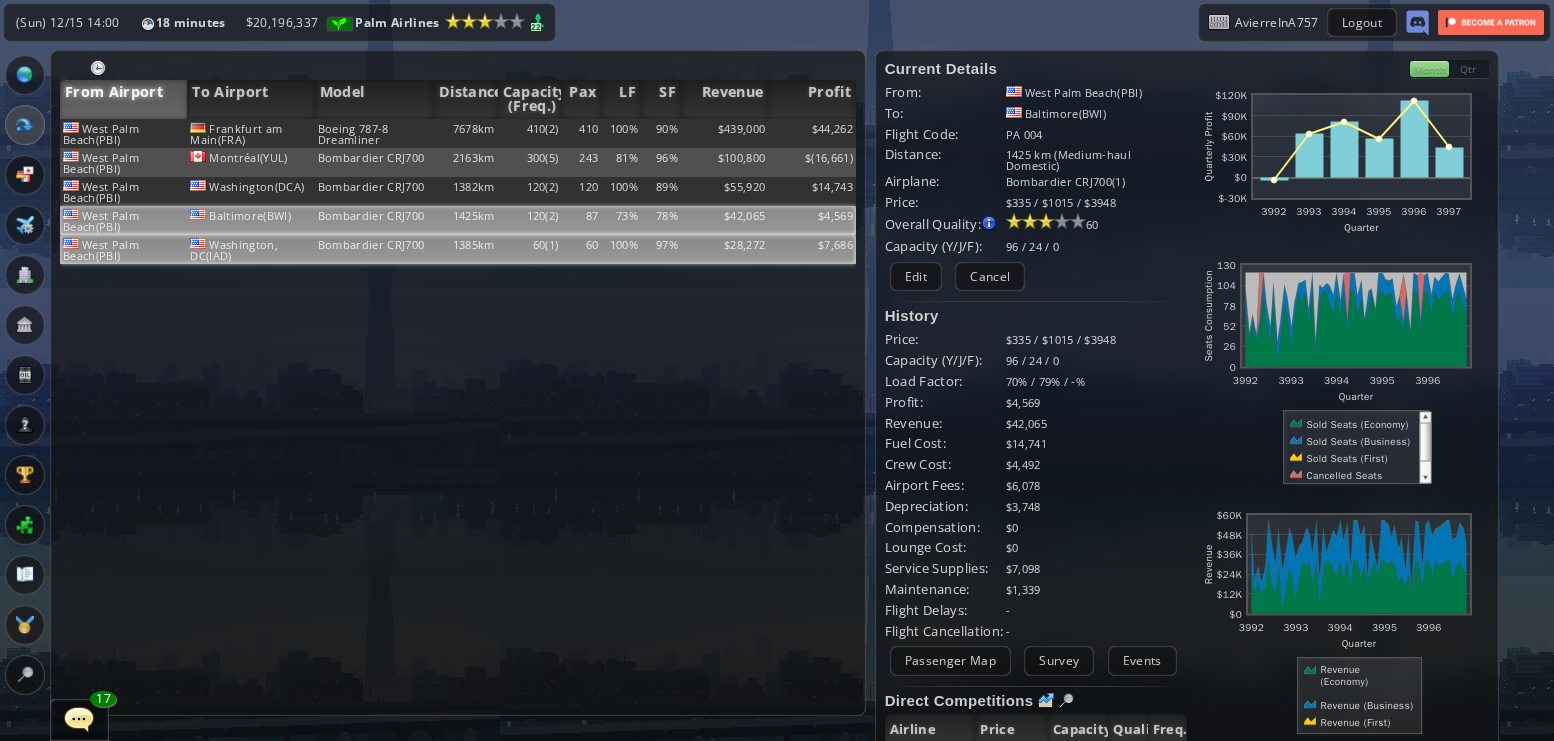 click on "100%" at bounding box center (621, 133) 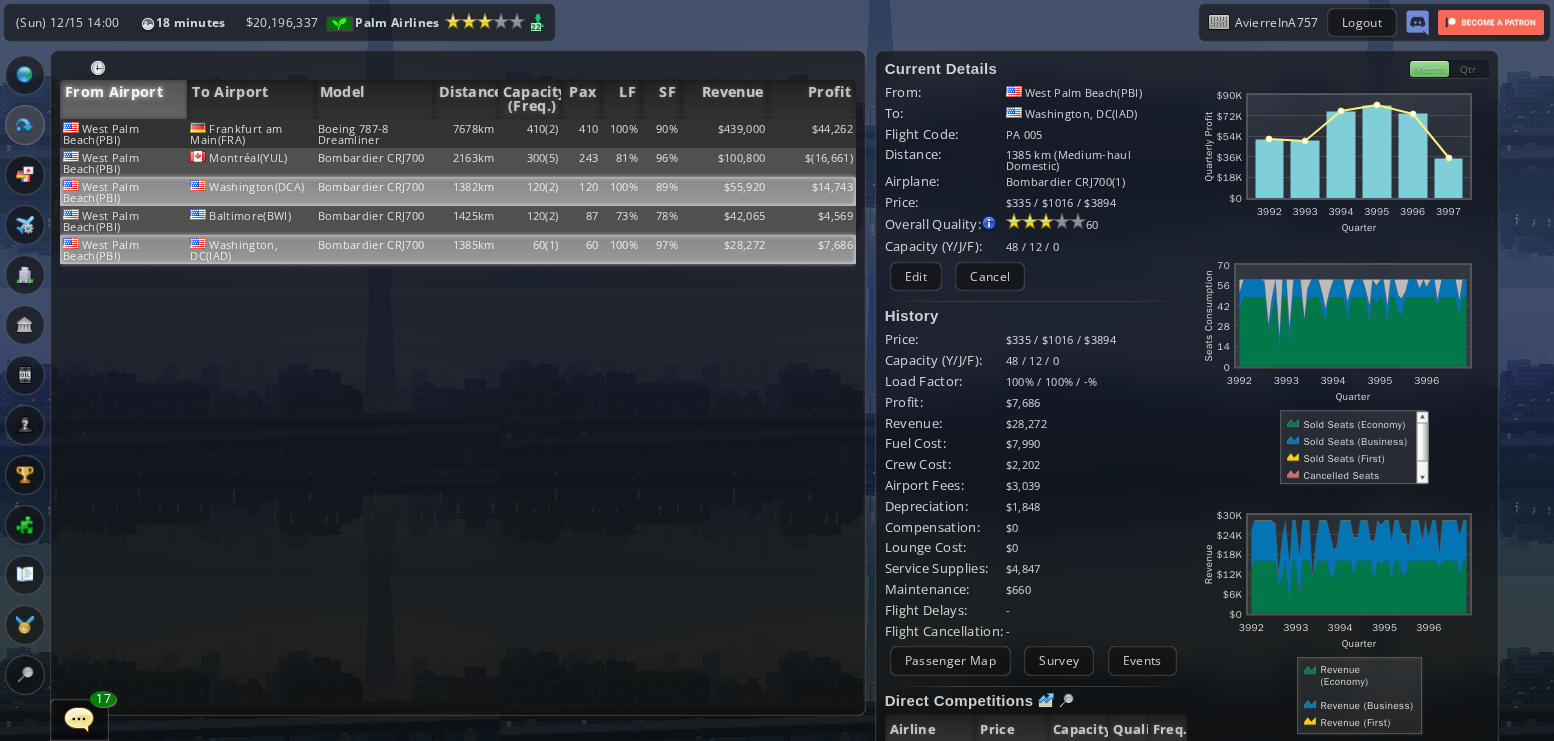 click on "89%" at bounding box center [661, 133] 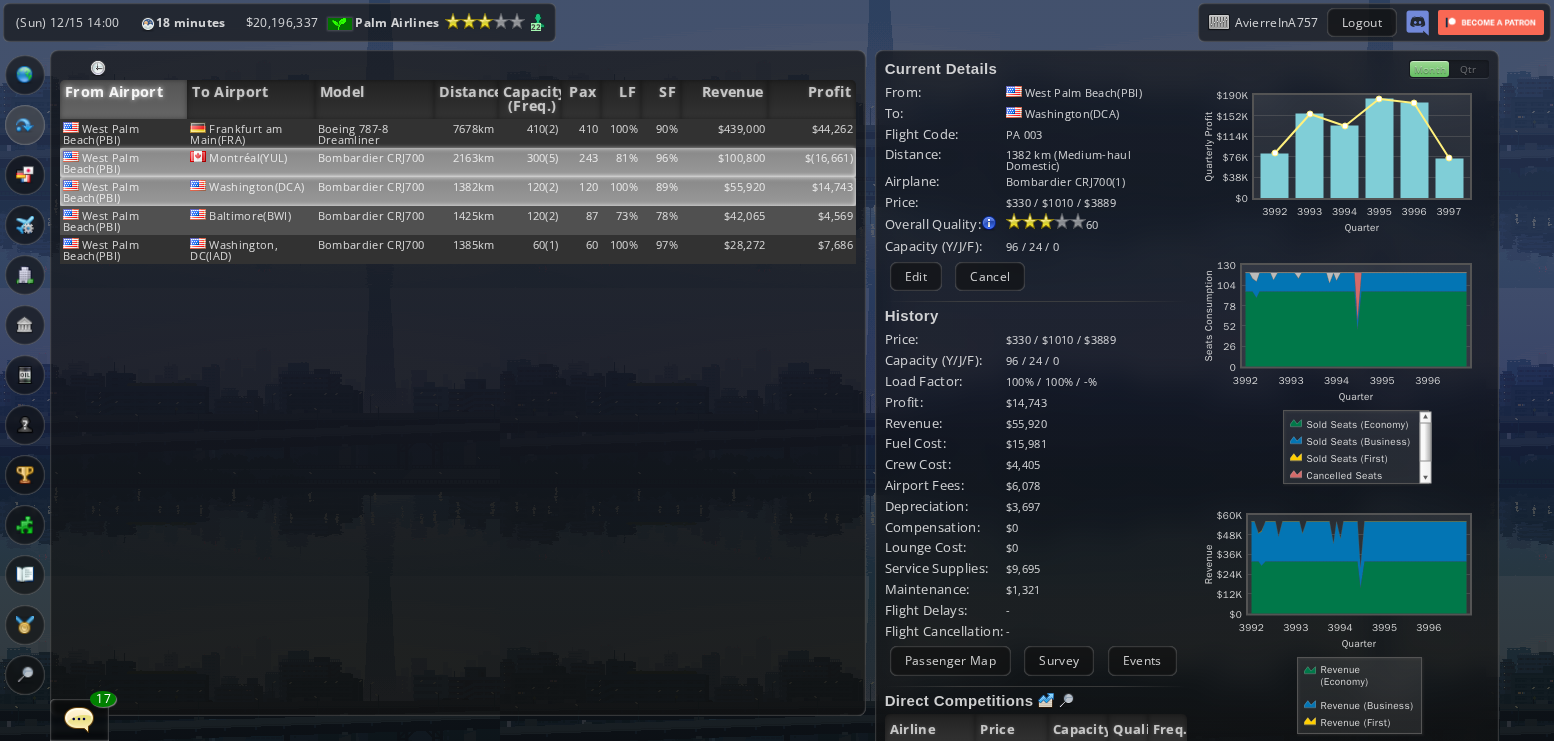 click on "96%" at bounding box center [661, 133] 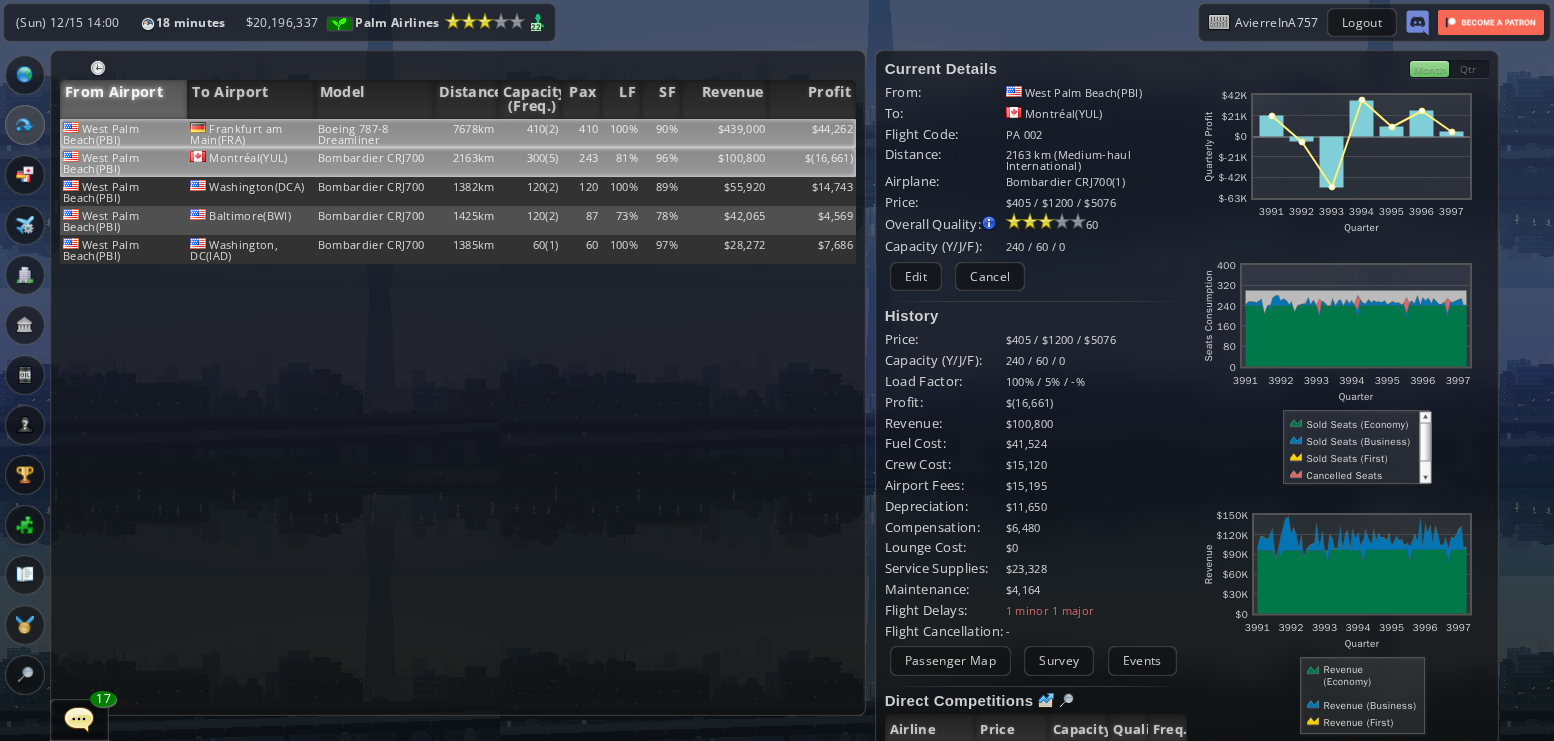 click on "90%" at bounding box center [661, 133] 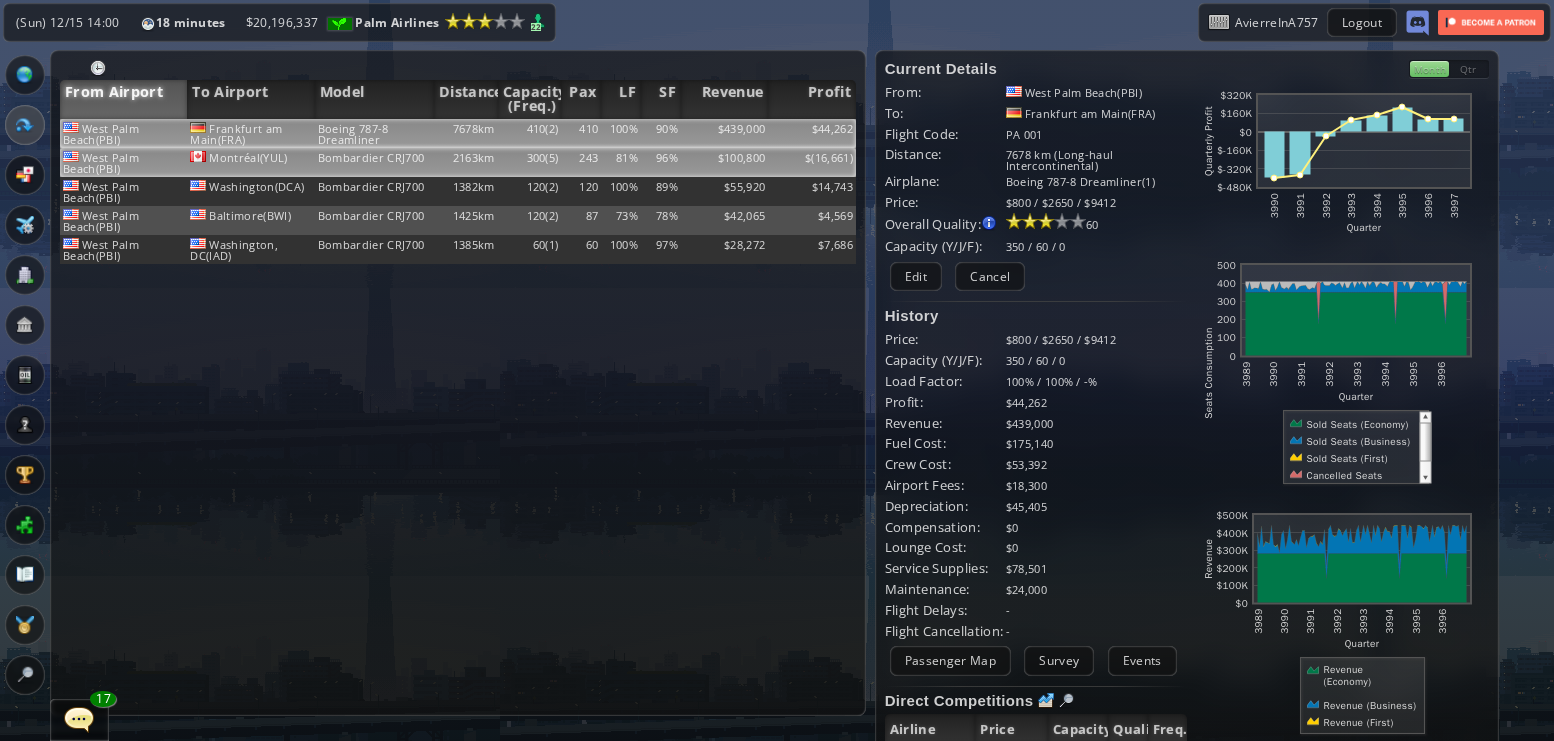 click on "$100,800" at bounding box center [725, 133] 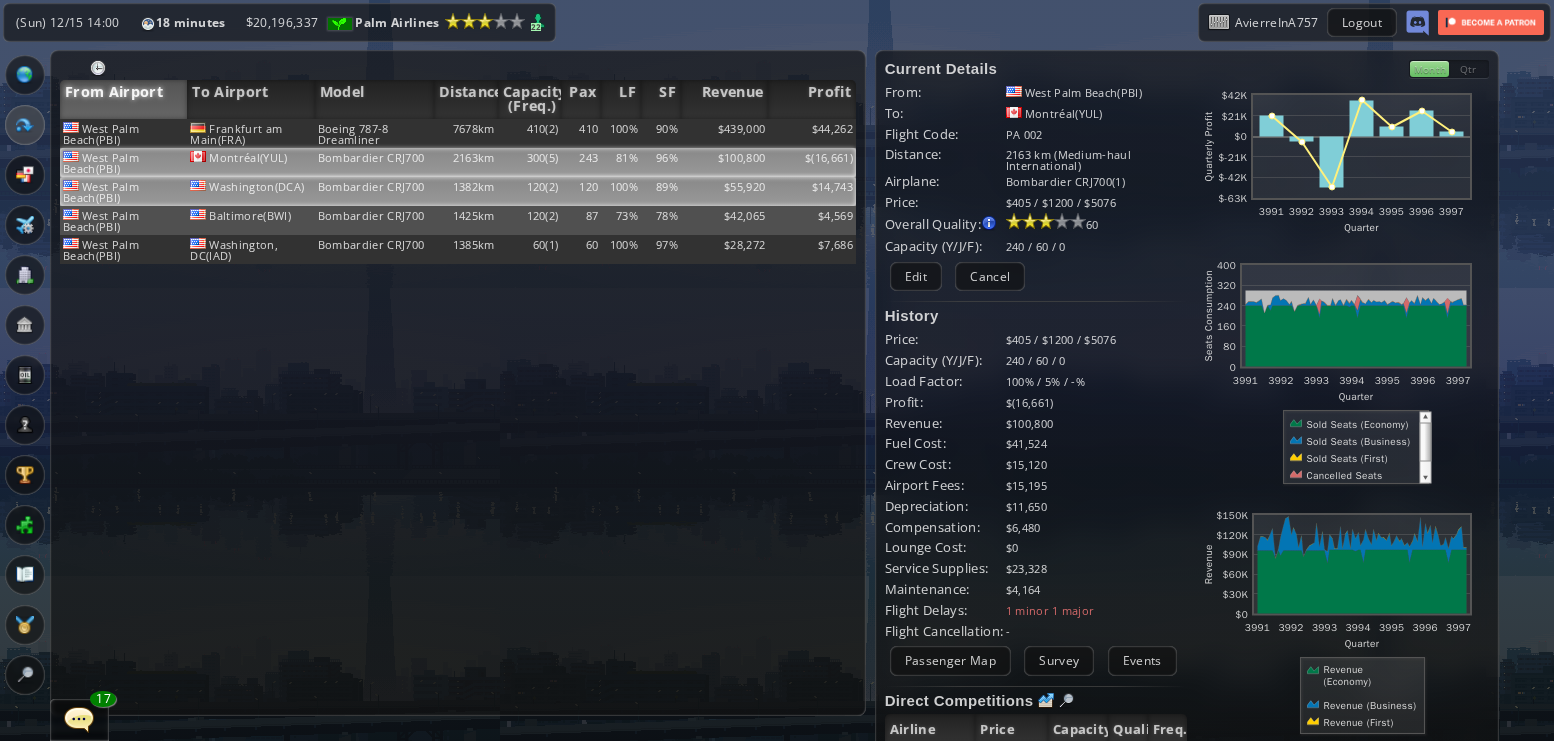 click on "$55,920" at bounding box center (725, 133) 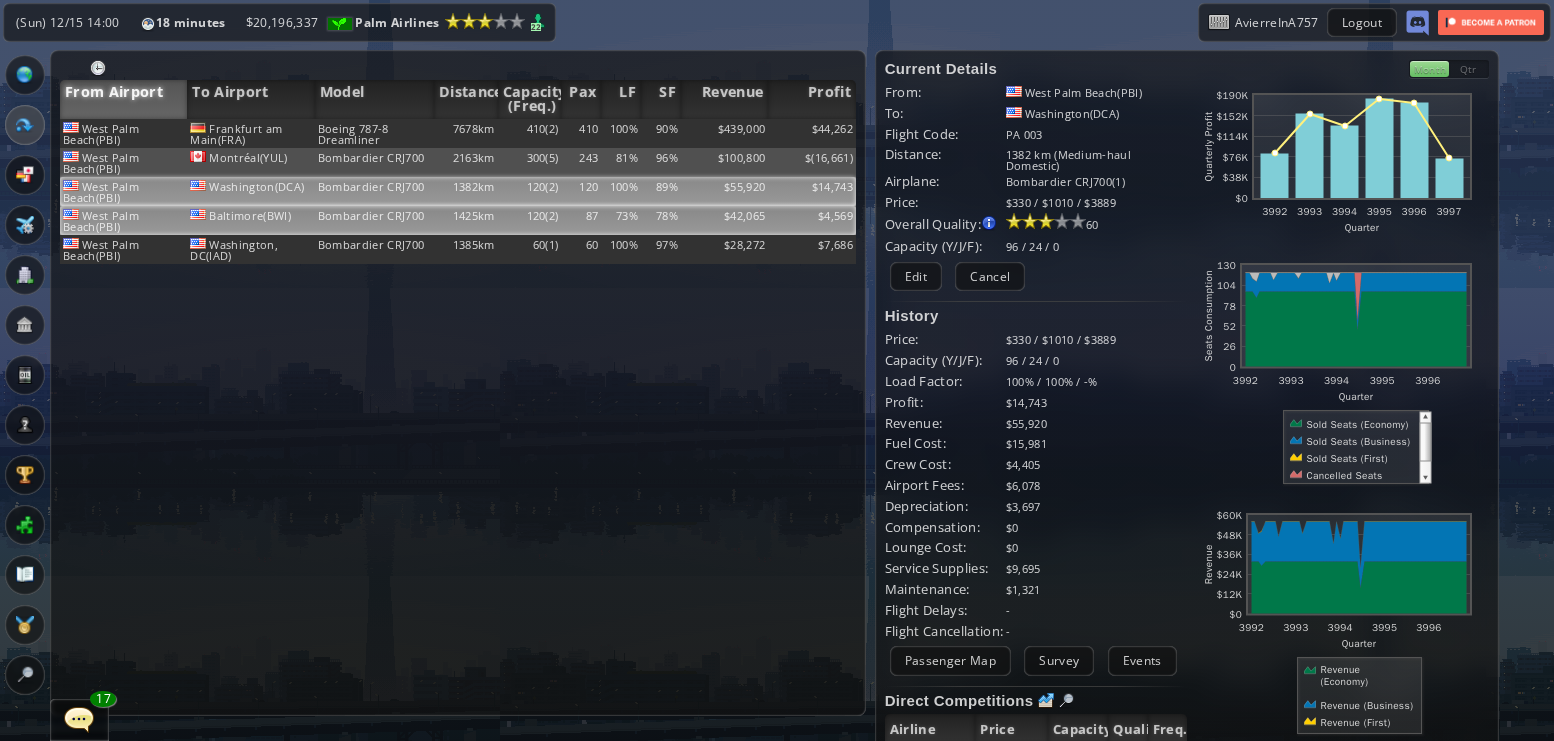 click on "$42,065" at bounding box center [725, 133] 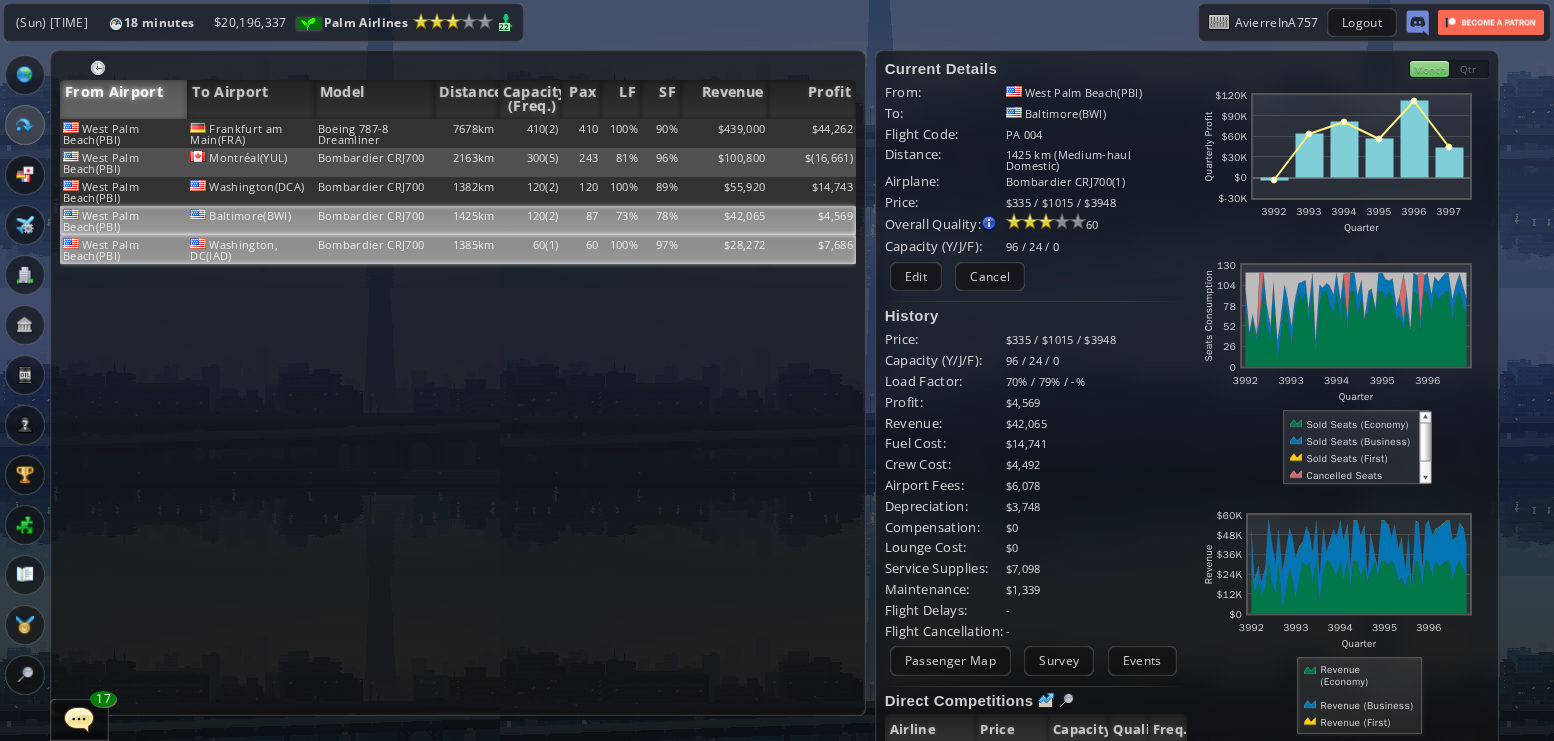click on "$28,272" at bounding box center (725, 133) 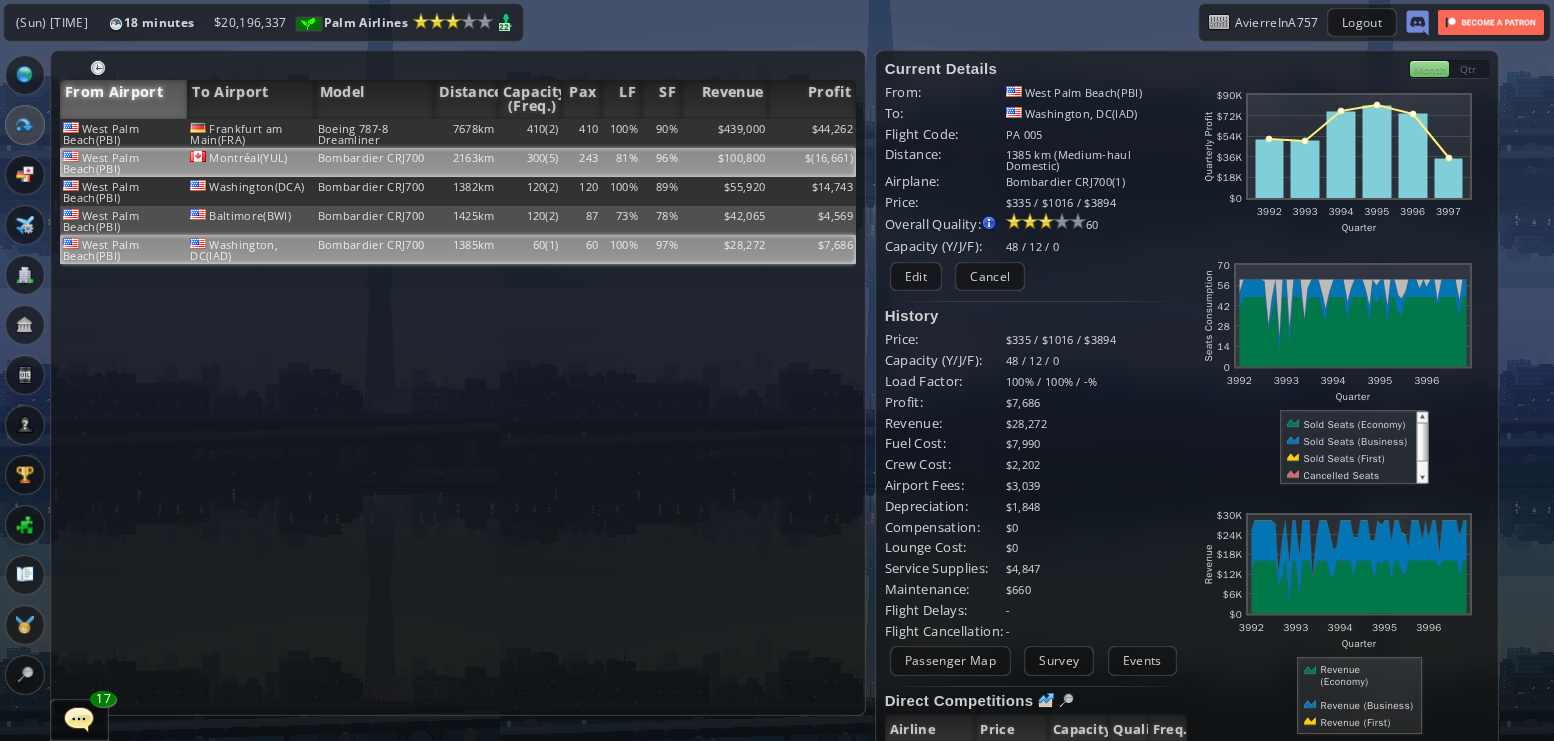 click on "$100,800" at bounding box center (725, 133) 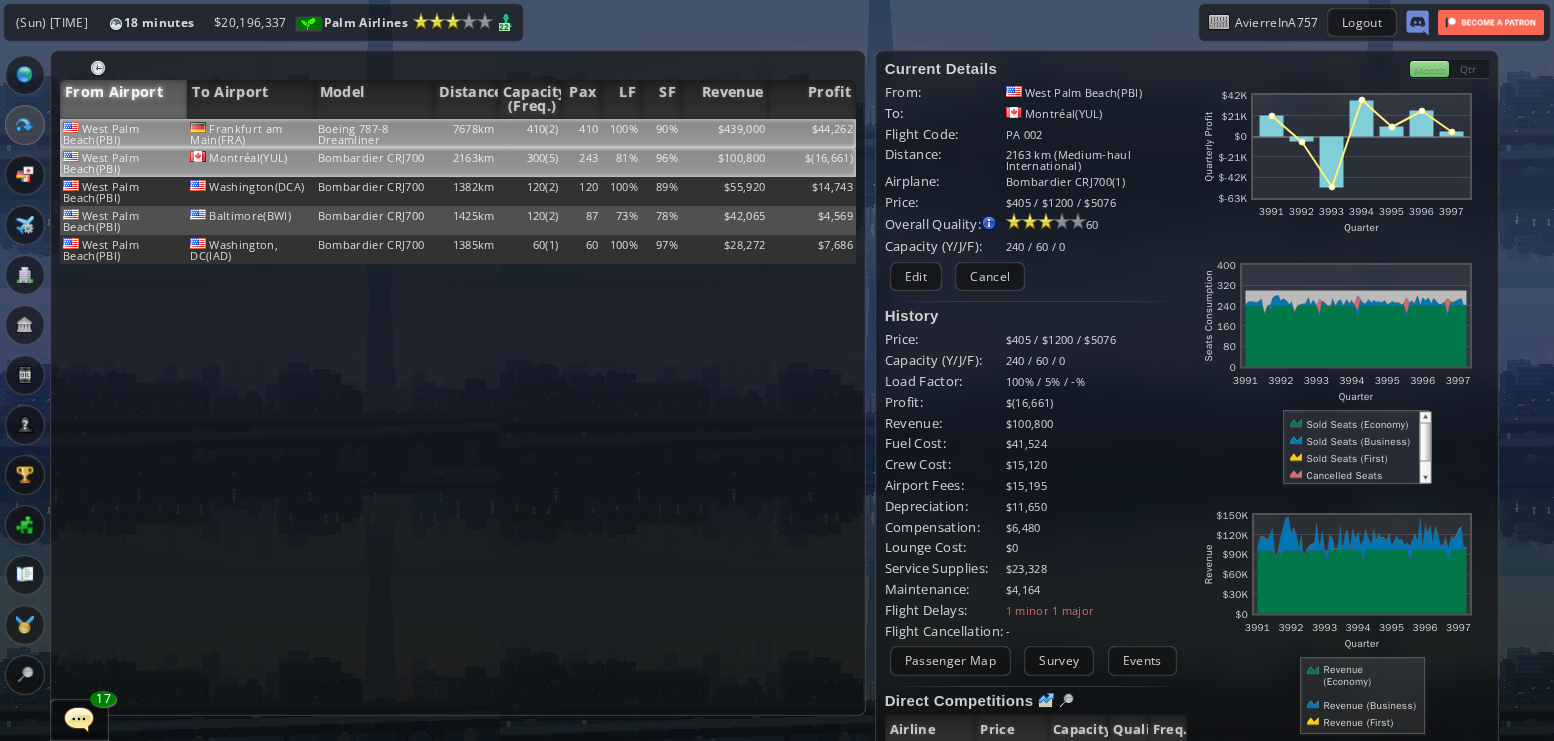 click on "90%" at bounding box center [661, 133] 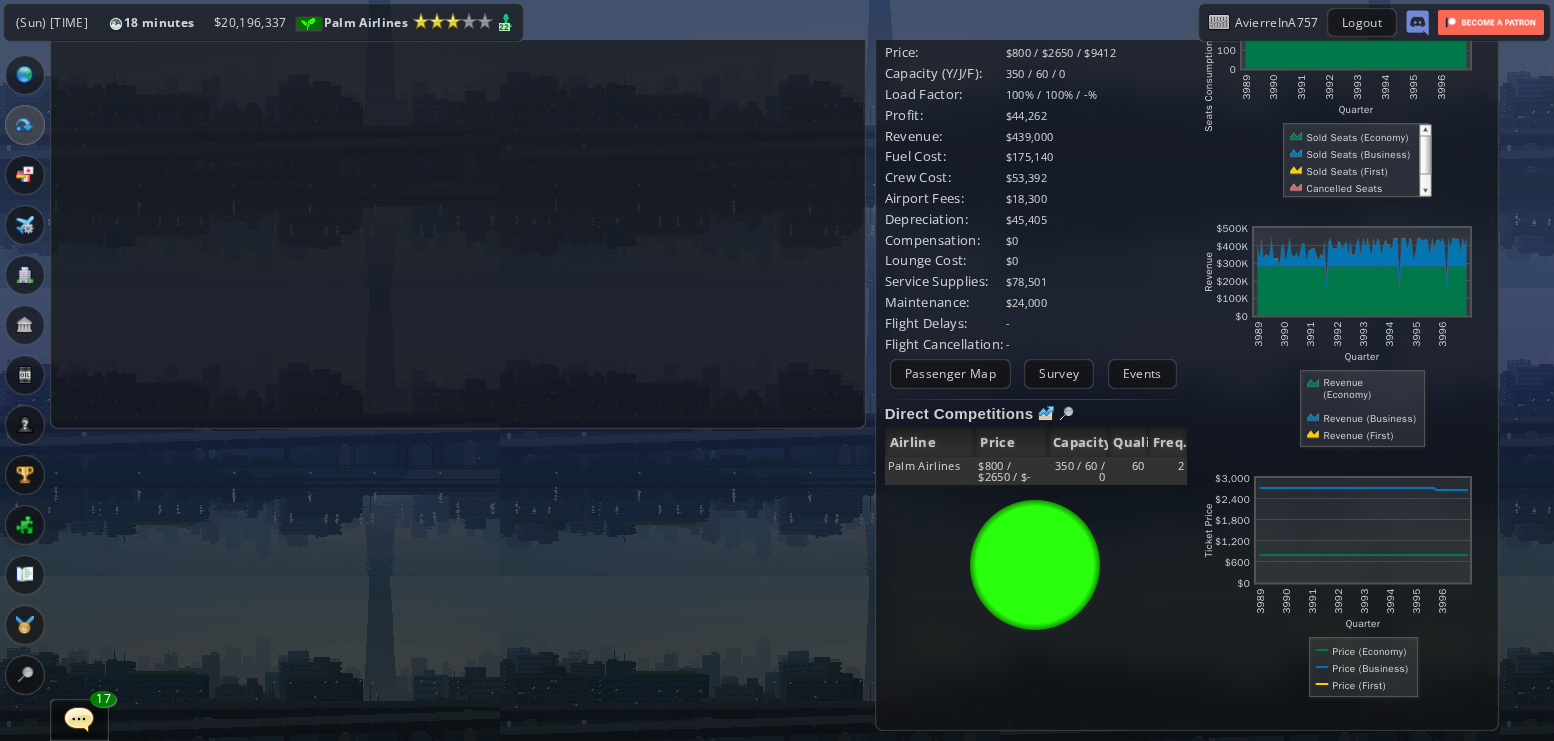 scroll, scrollTop: 0, scrollLeft: 0, axis: both 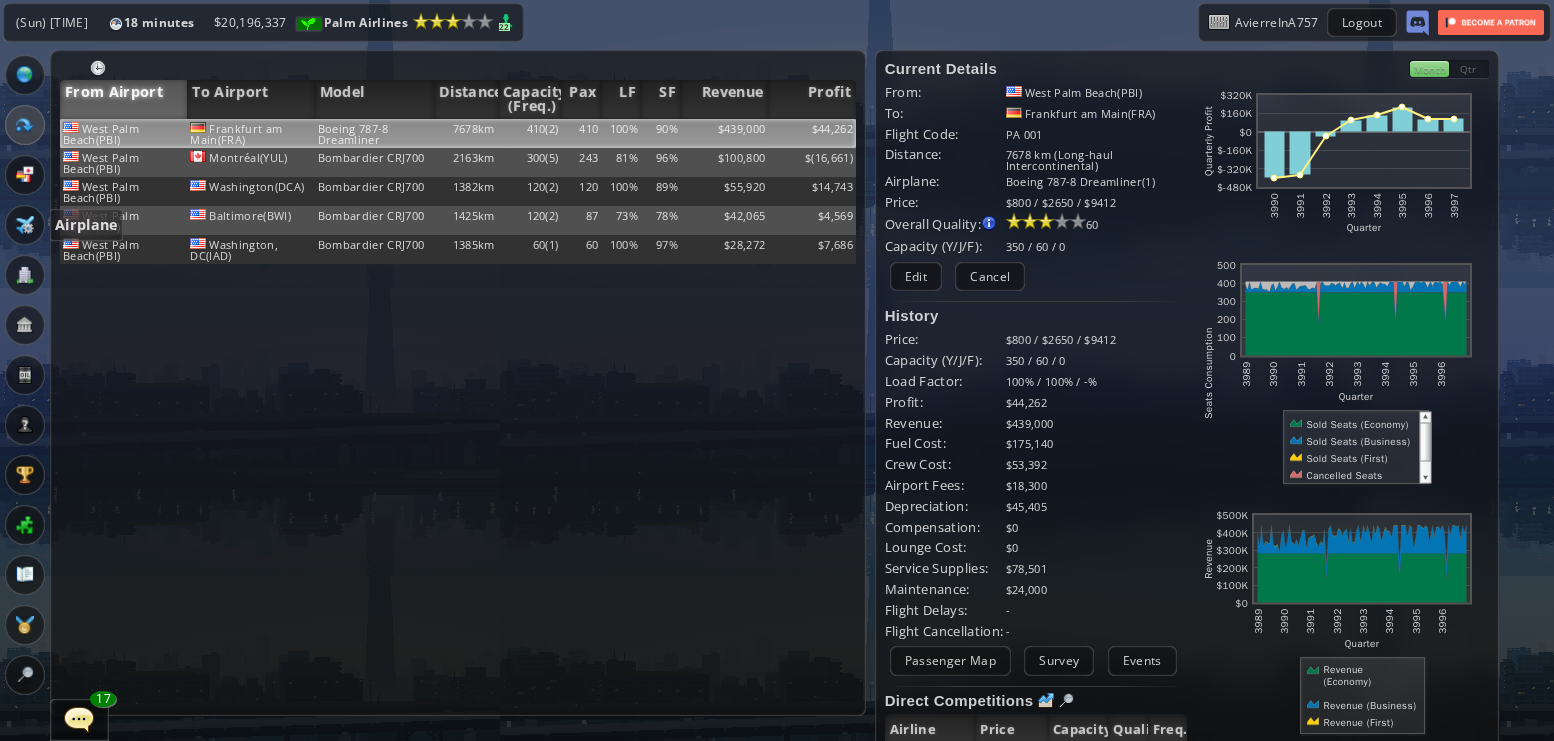 click at bounding box center (25, 225) 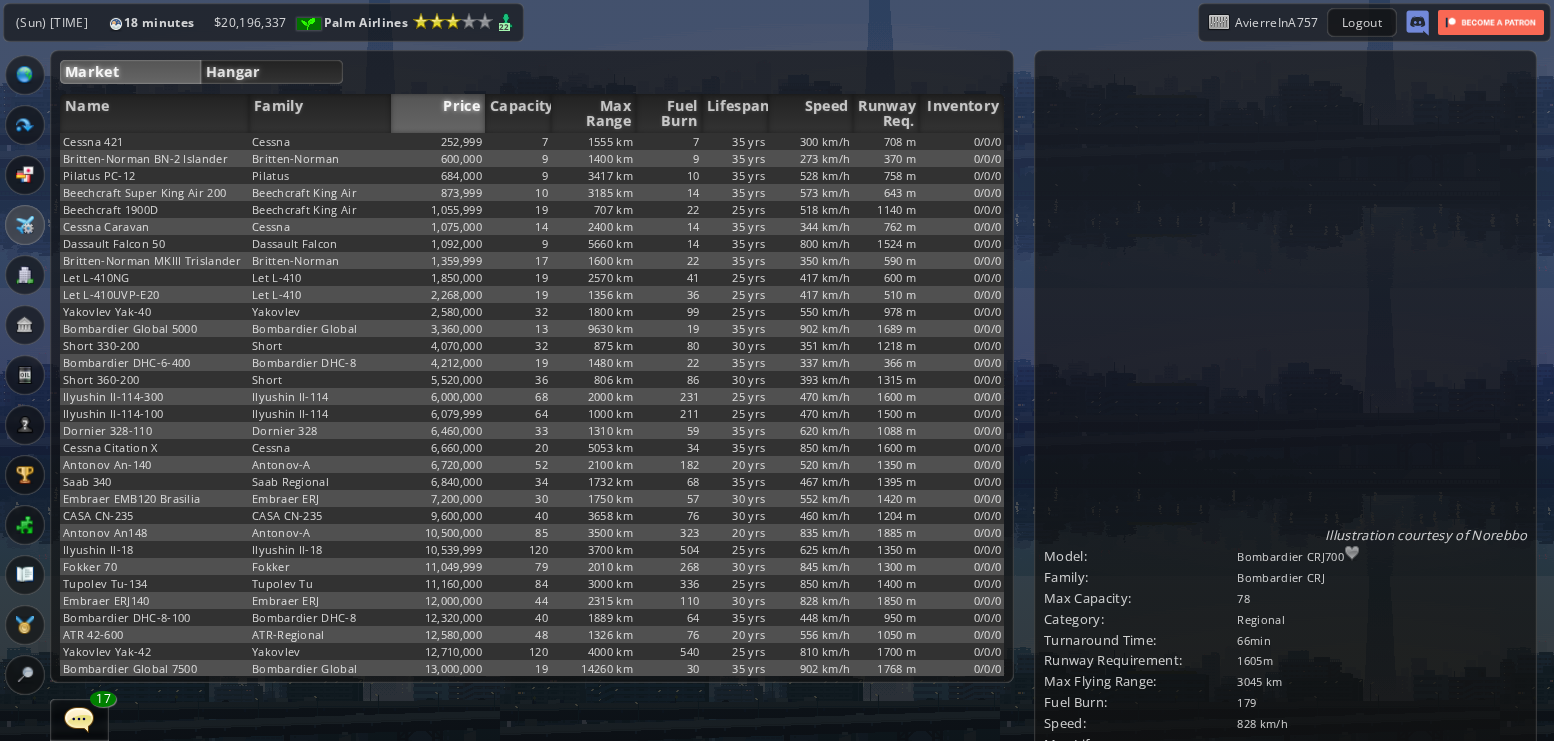 click on "Hangar" at bounding box center [272, 72] 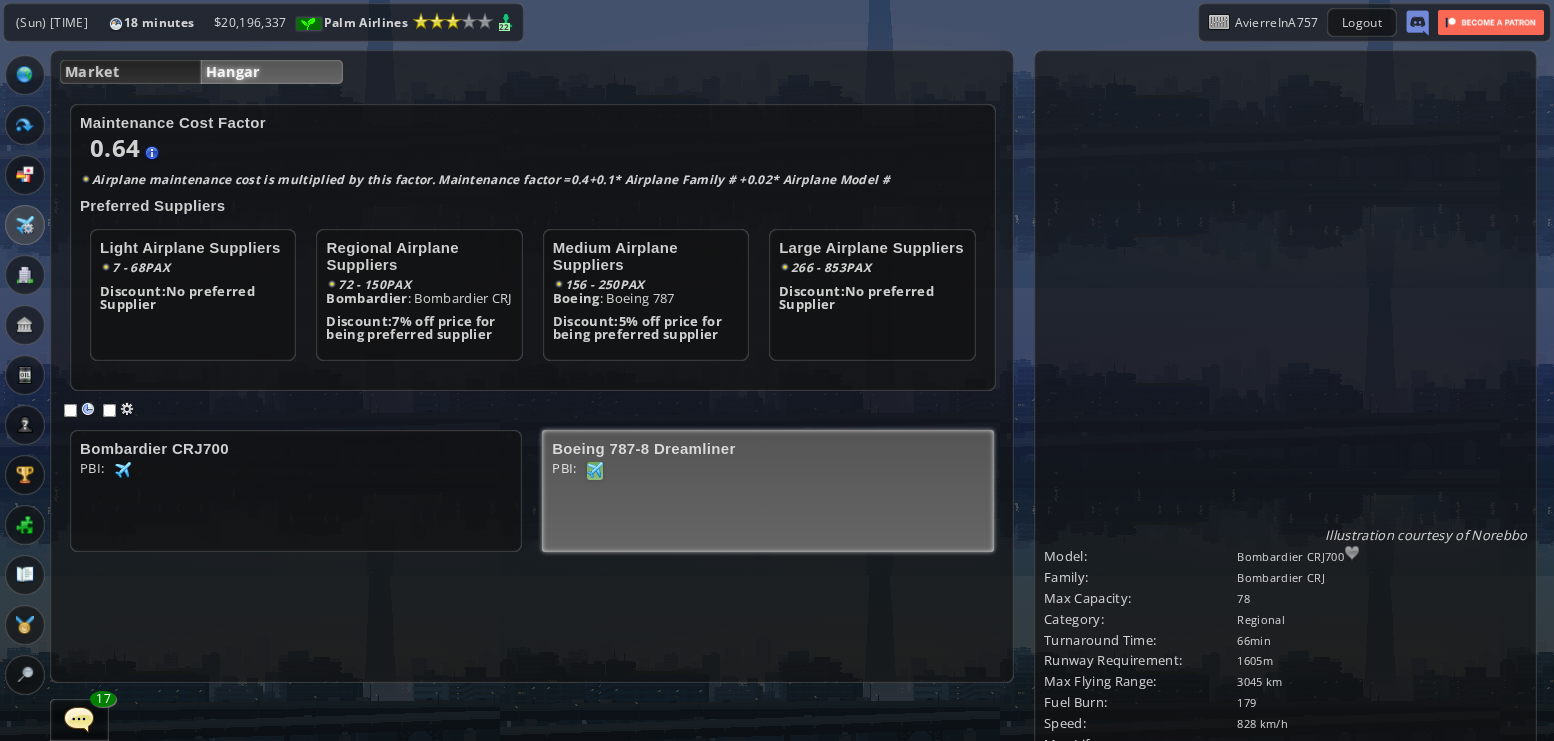 click at bounding box center (123, 470) 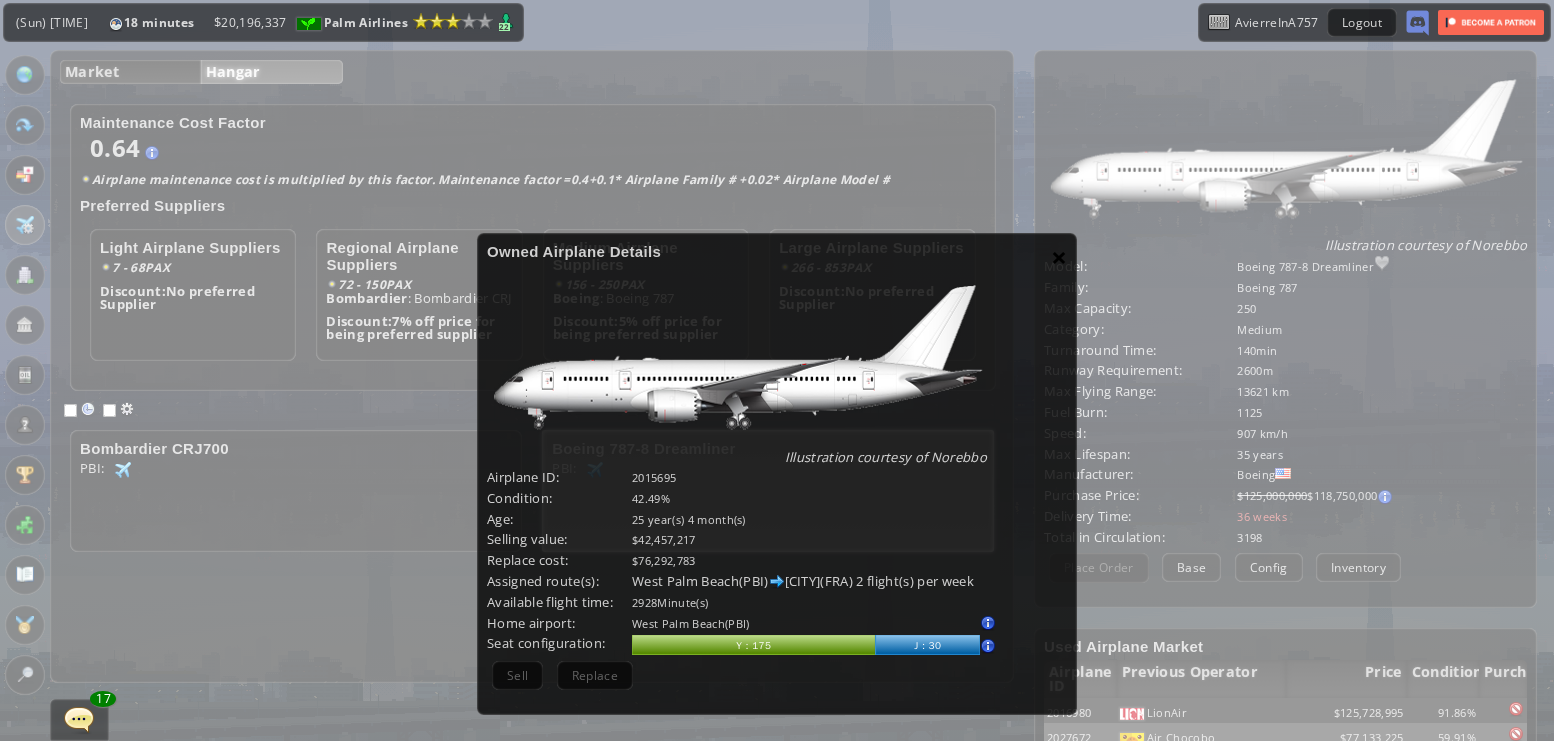 click on "×" at bounding box center (1059, 257) 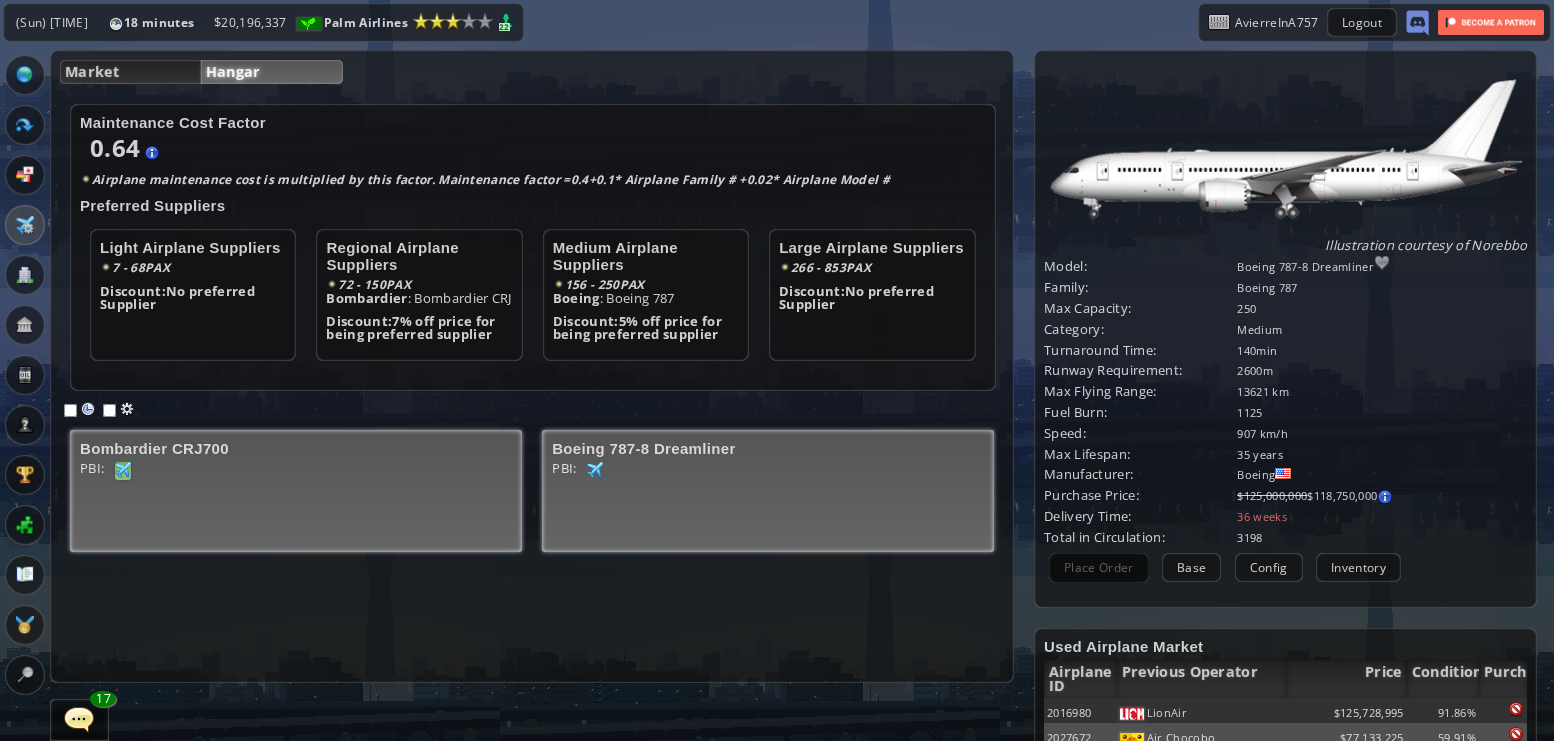 click at bounding box center (123, 470) 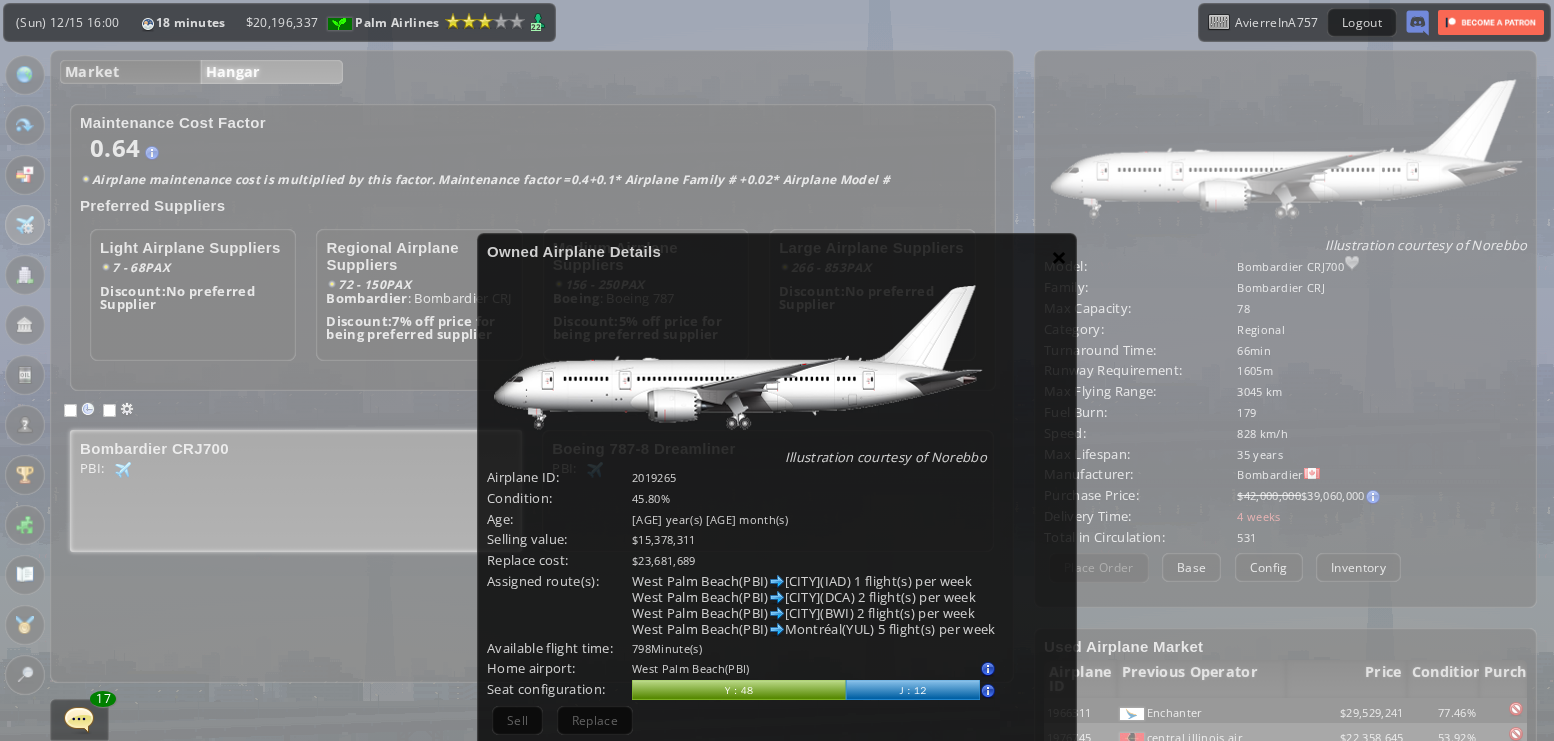 click on "×" at bounding box center (1059, 257) 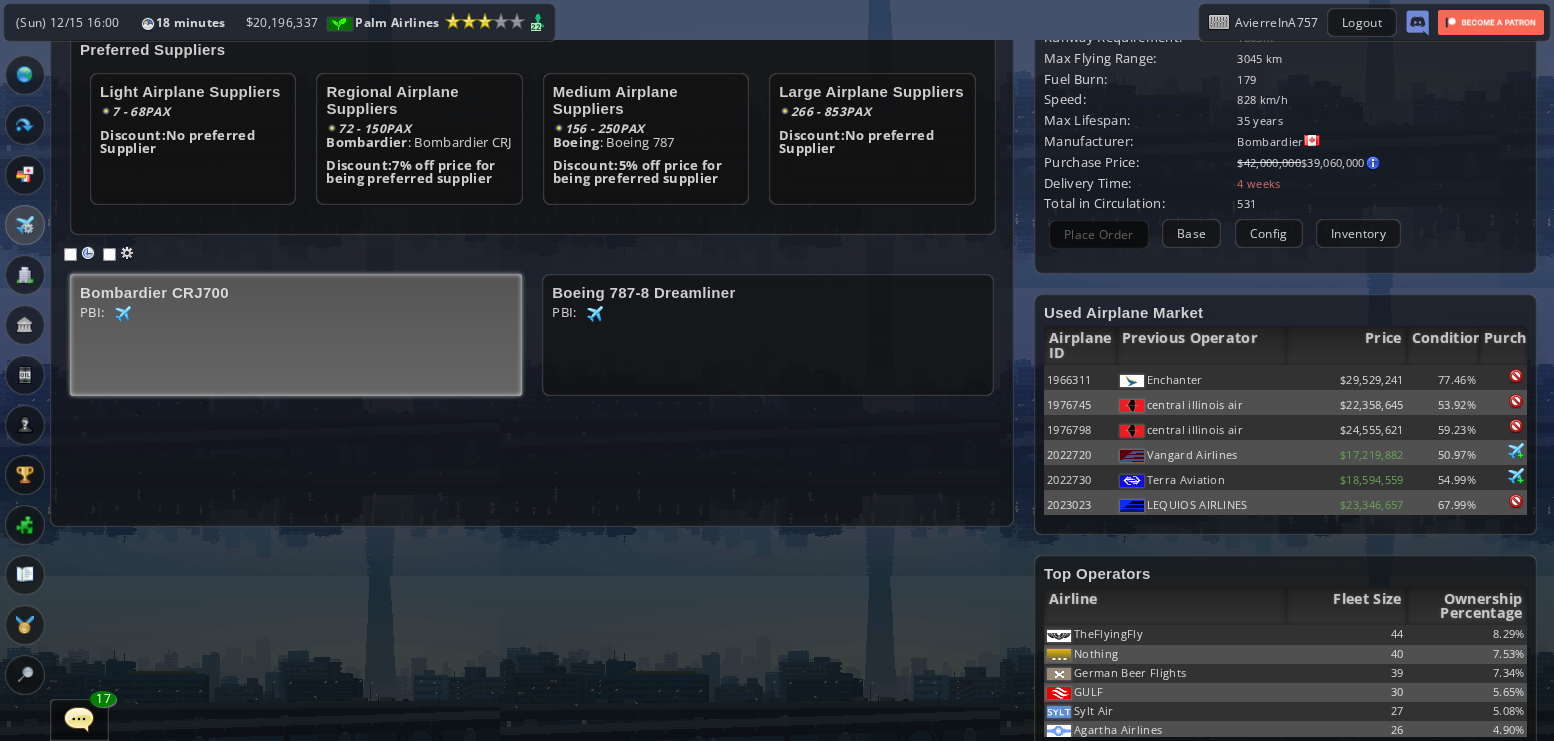 scroll, scrollTop: 0, scrollLeft: 0, axis: both 